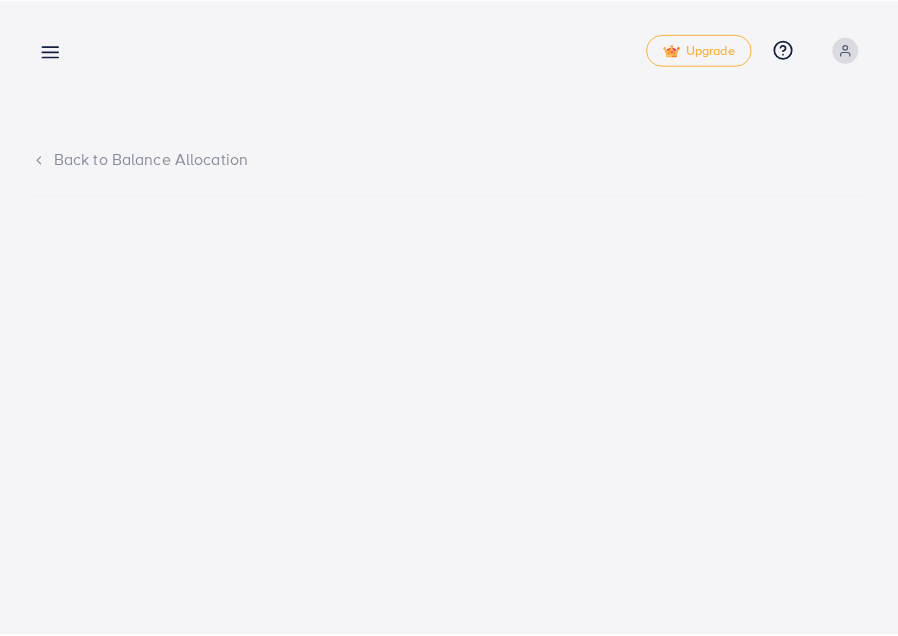 scroll, scrollTop: 0, scrollLeft: 0, axis: both 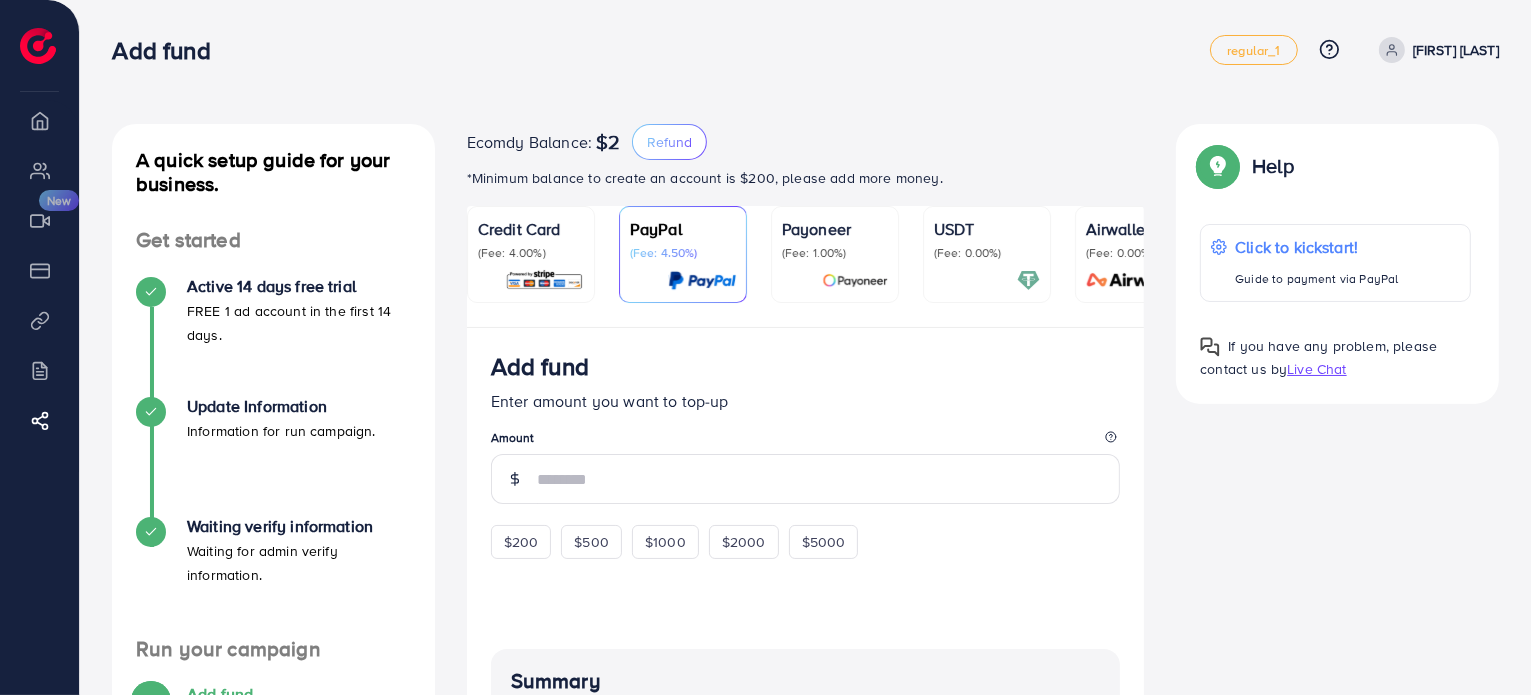 click at bounding box center (544, 280) 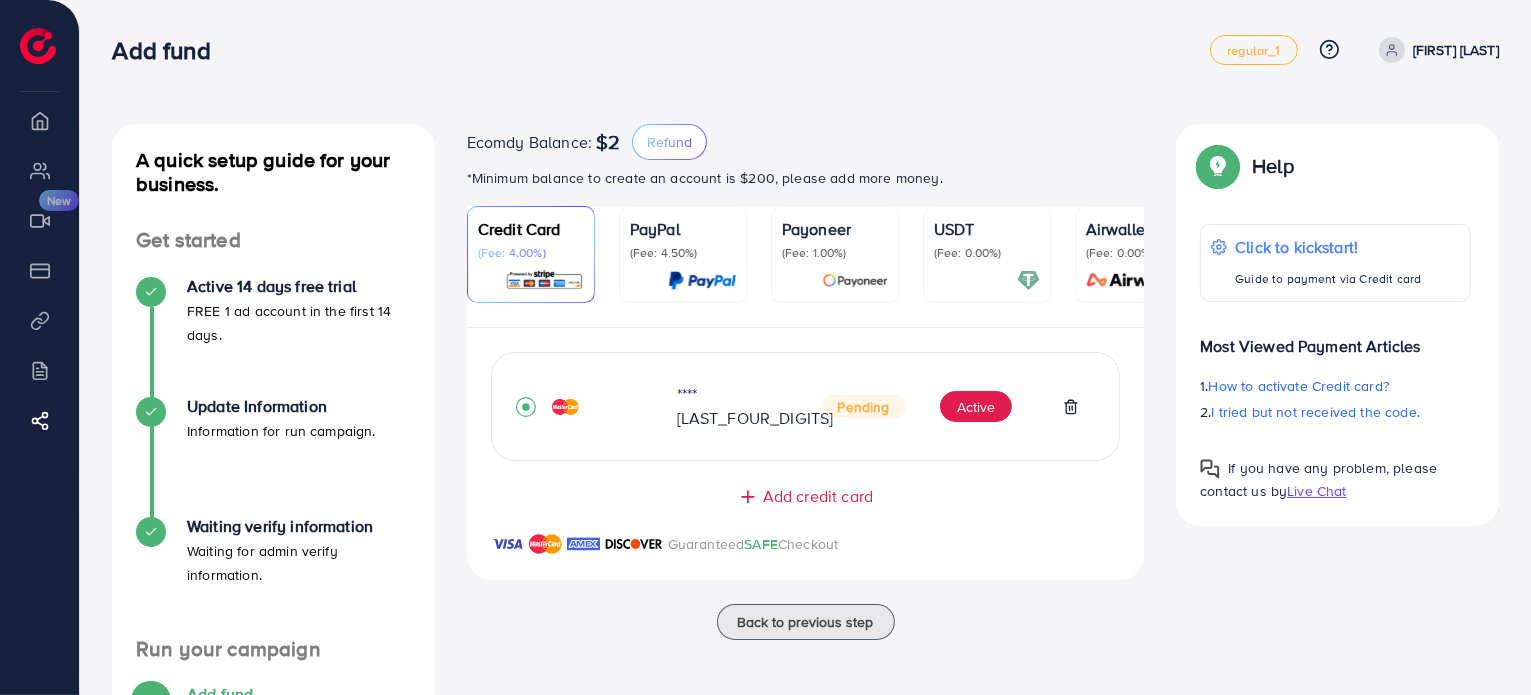 click on "Ecomdy Balance:   $2   Refund  *Minimum balance to create an account is $200, please add more money.   Credit Card   (Fee: 4.00%)   PayPal   (Fee: 4.50%)   Payoneer   (Fee: 1.00%)   USDT   (Fee: 0.00%)   Airwallex   (Fee: 0.00%)   Top-up Success!   Thanks you for your purchase. Please check your balance again.   Summary   Client   [FIRST] [LAST]   Amount   0 USD   Payment Method   MasterCard   Credit card fee  0 USD  Tax  0 USD  Total Amount = Amount  + Tax + Credit card fee    0 USD   Recharge   Show me Ad Account  *You can download the invoice   here   **** [LAST_FOUR_DIGITS]   Pending   Active  Add credit card  Guaranteed  SAFE  Checkout   Email   Card Number   Expired   CVC   Name on card   Add card   If you have any problem, please contact us by   Live Chat   Top-up fail!  Your transaction cannot be completed with error:   Summary   Amount   [FIRST] [LAST]   Client   0 USD   Payment Method   Paypal   Tax  0 USD  Total Amount = Amount   + Tax   0 USD   Recharge   Top-up Success!   Summary   Client   [FIRST] [LAST]   Amount" at bounding box center (806, 536) 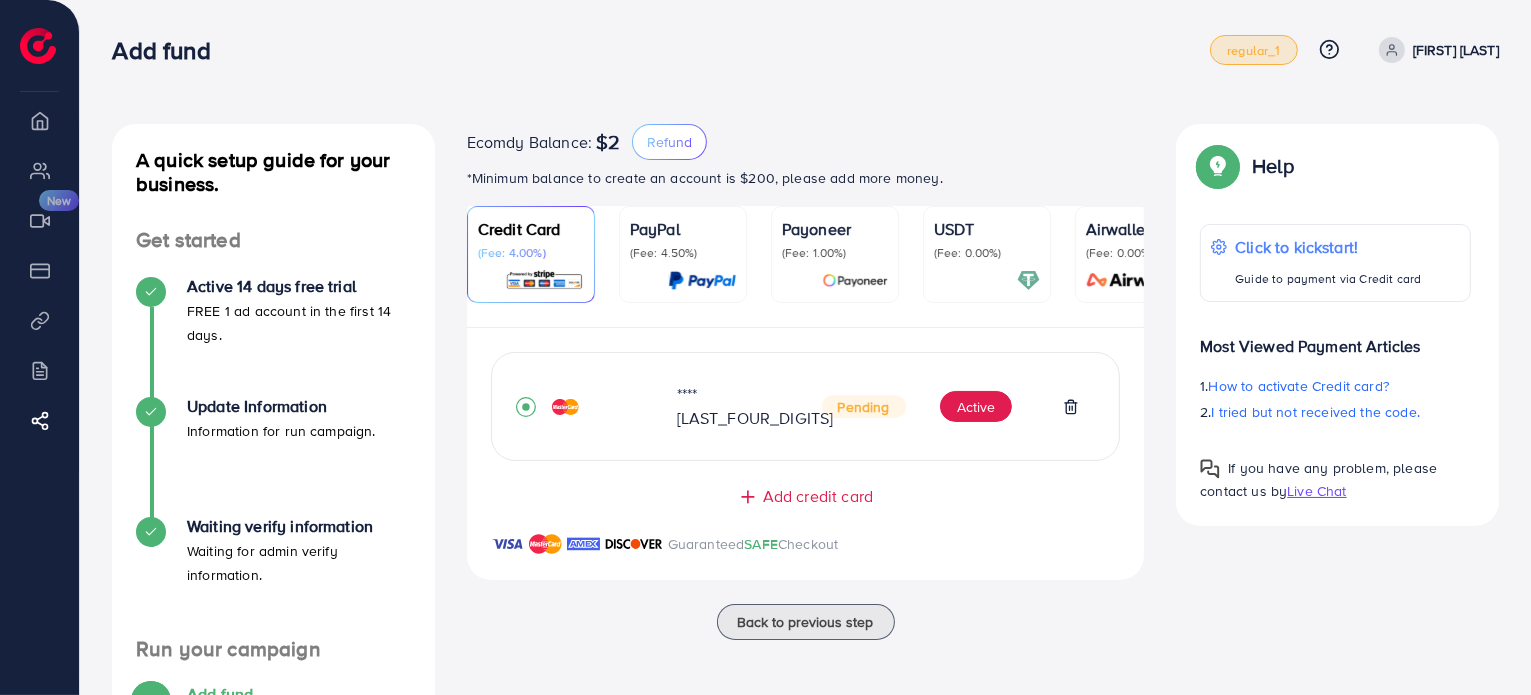 click on "regular_1" at bounding box center [1253, 50] 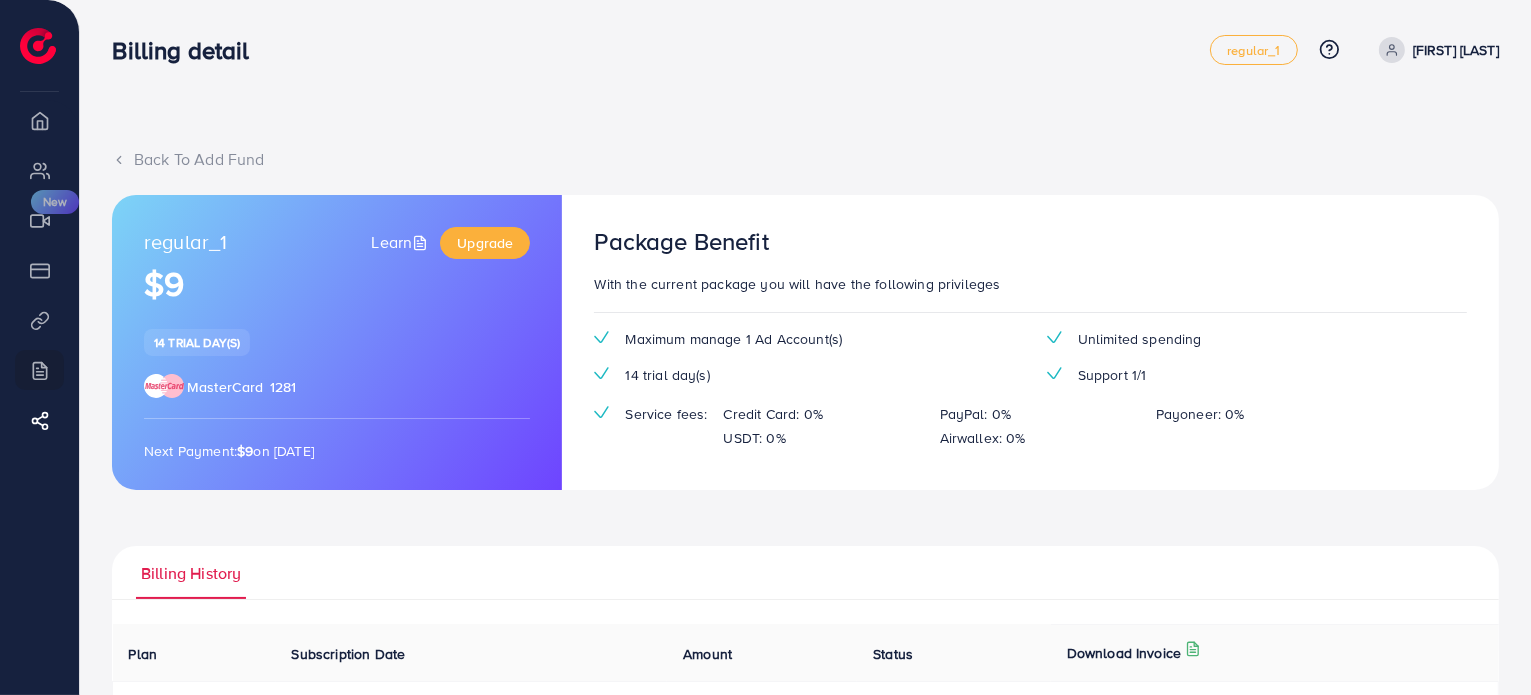 click on "Overview" at bounding box center [39, 120] 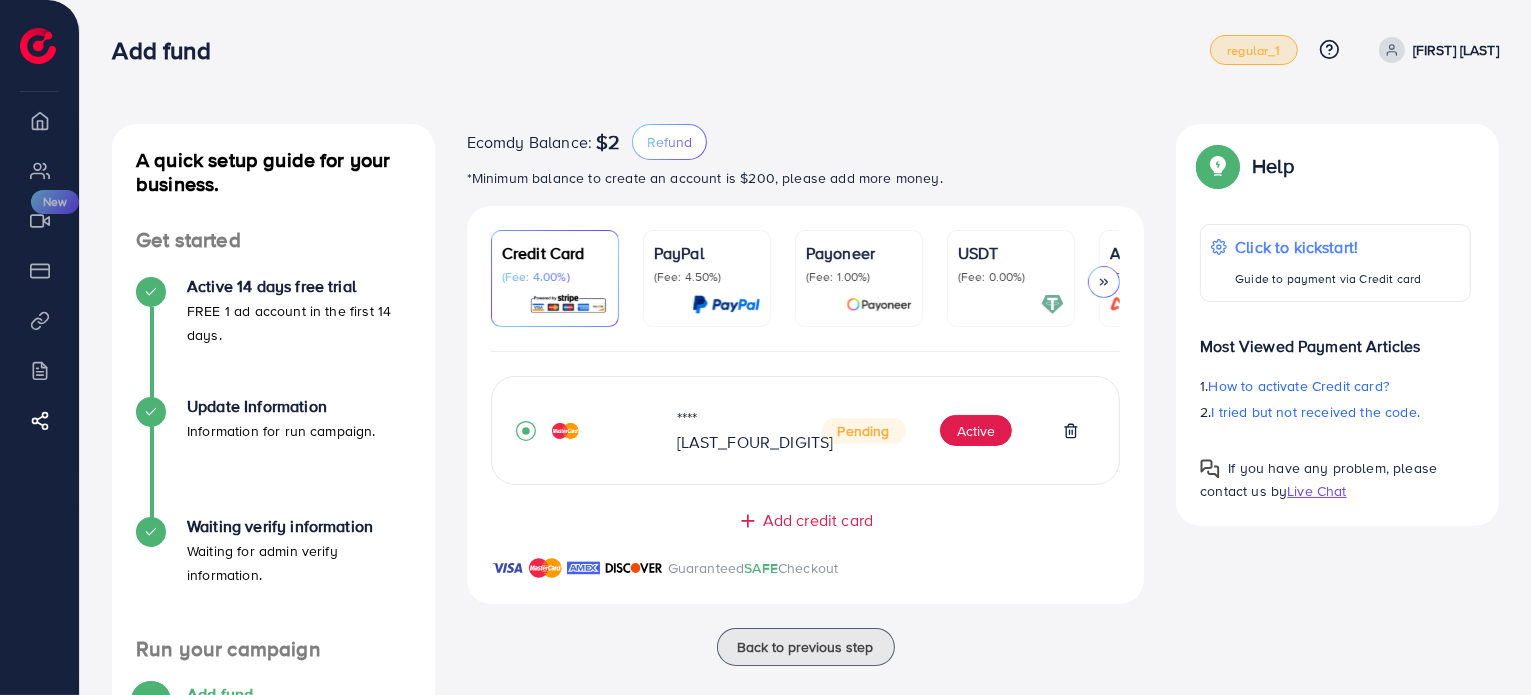 click on "regular_1" at bounding box center [1253, 50] 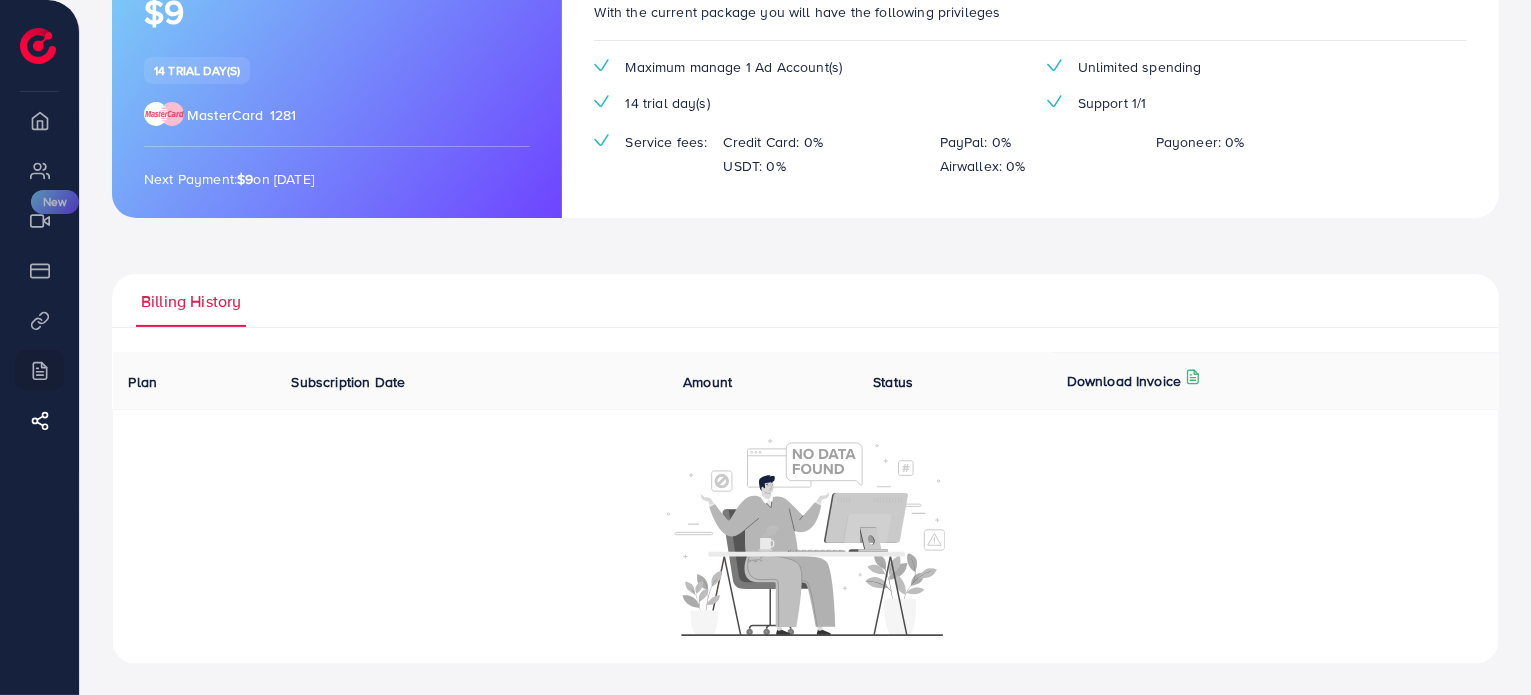 scroll, scrollTop: 0, scrollLeft: 0, axis: both 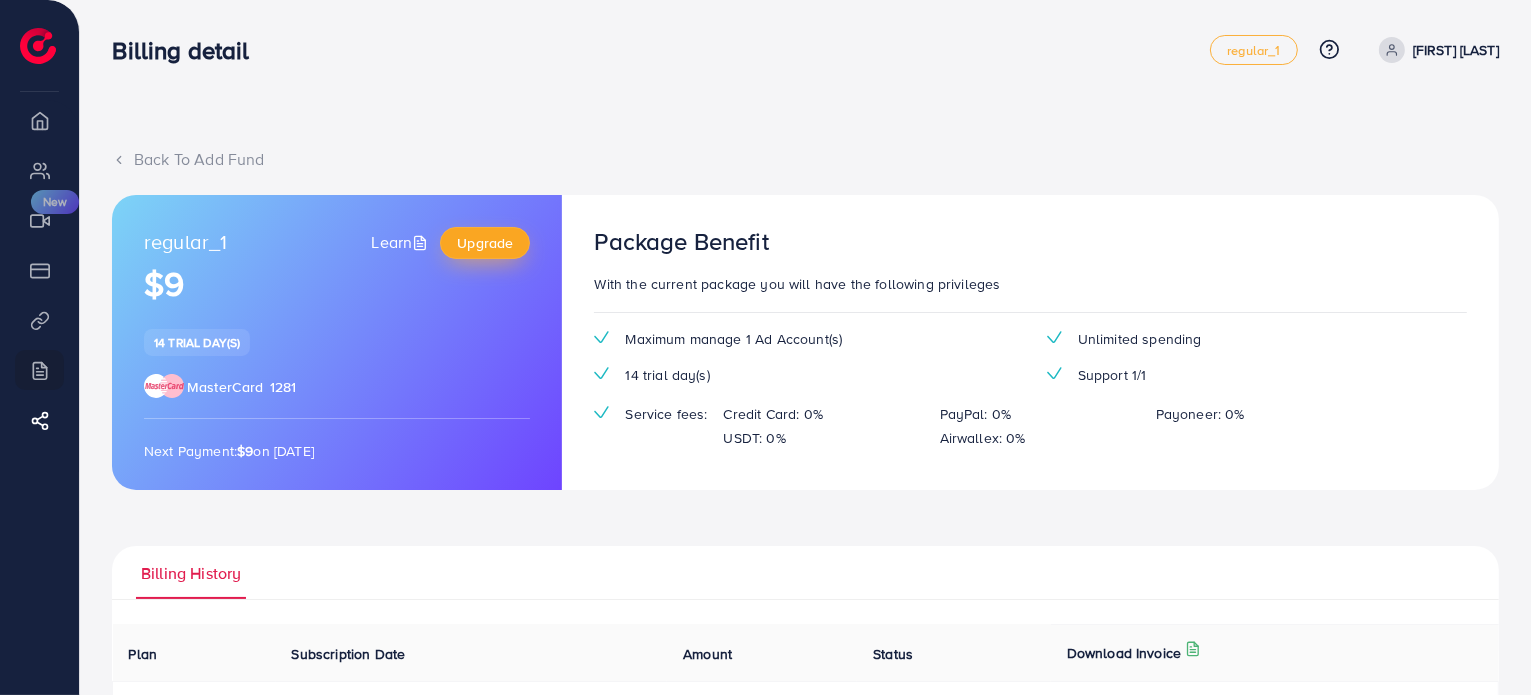 click on "Upgrade" at bounding box center [485, 243] 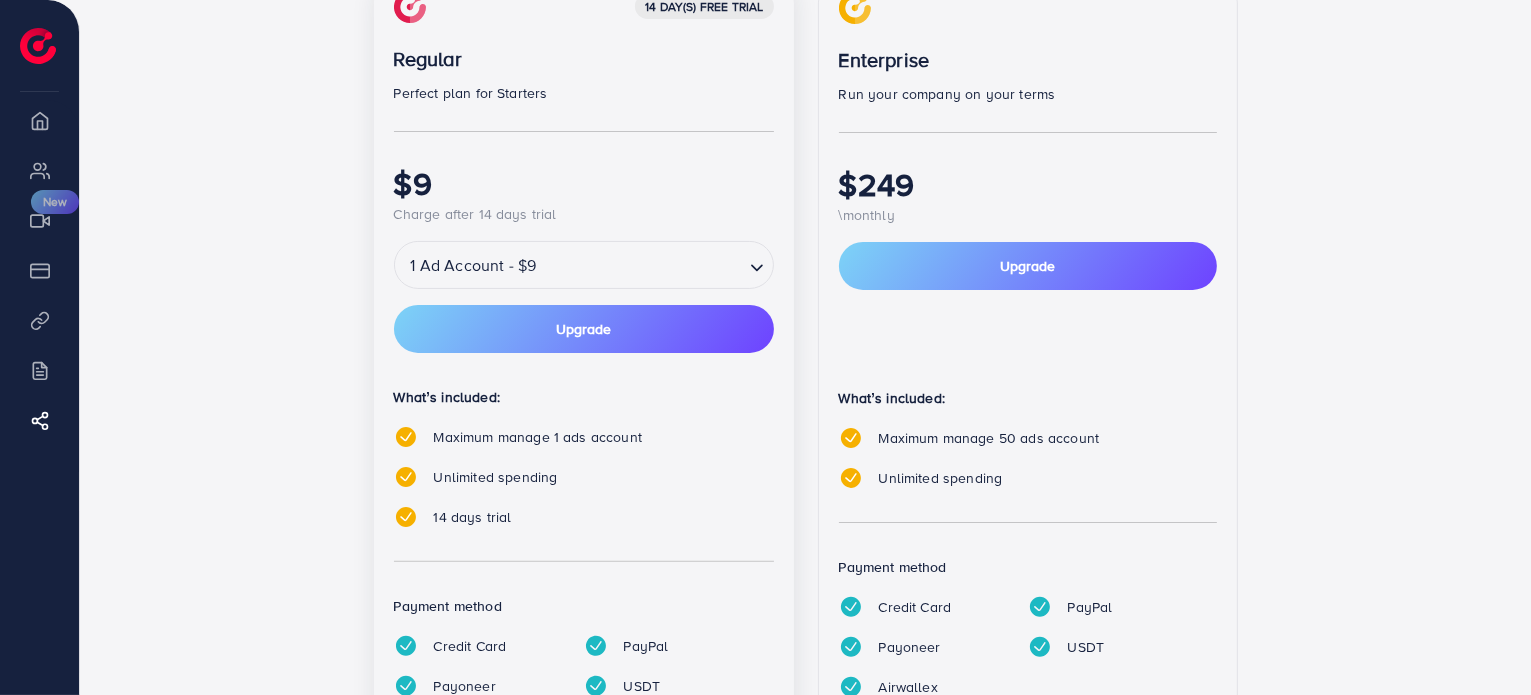 scroll, scrollTop: 400, scrollLeft: 0, axis: vertical 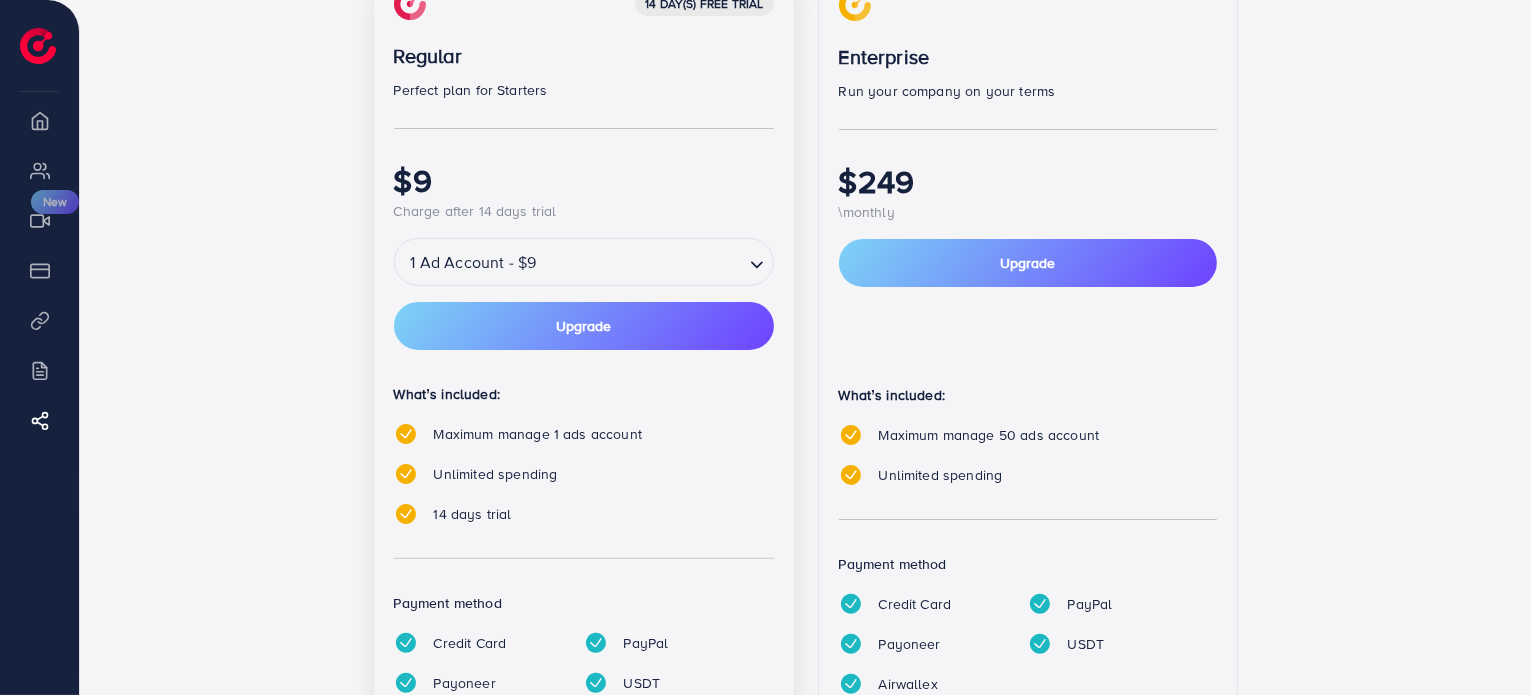 click at bounding box center (641, 262) 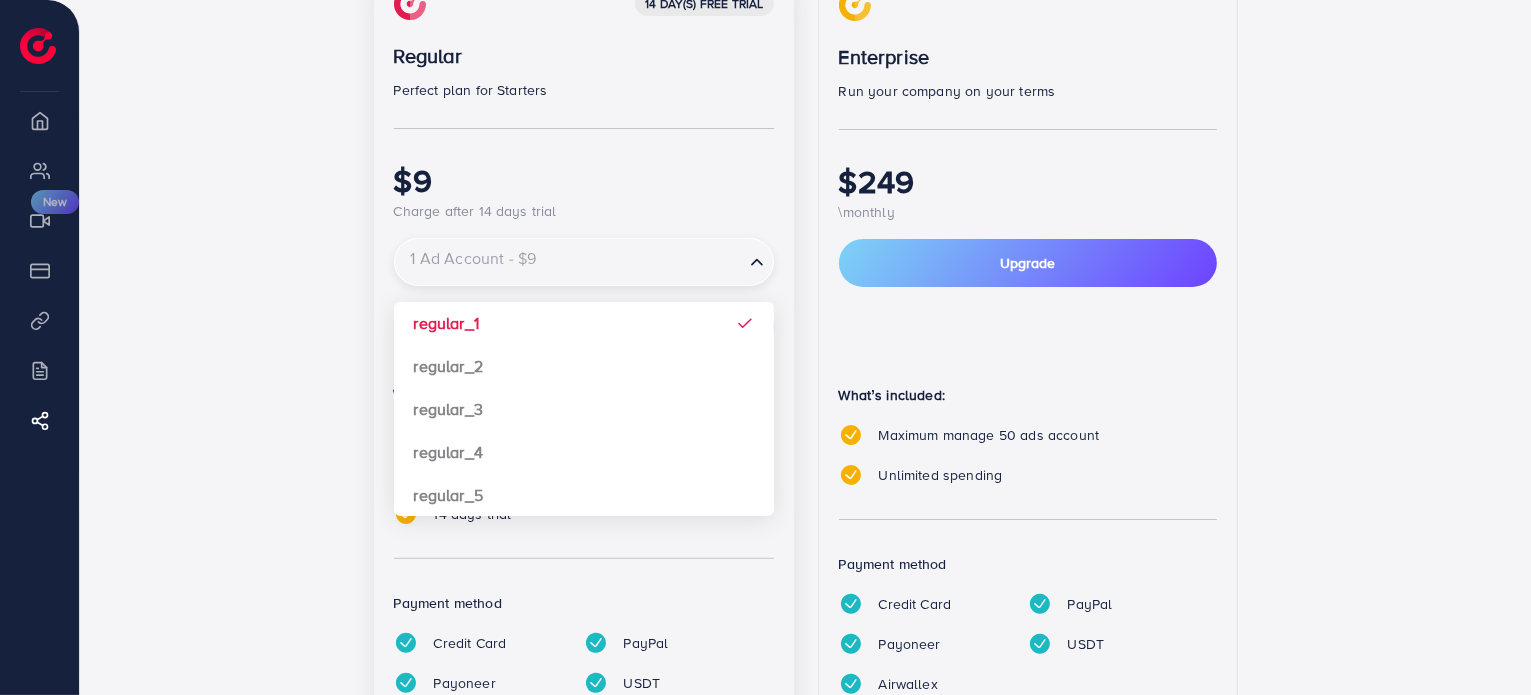 click at bounding box center [569, 262] 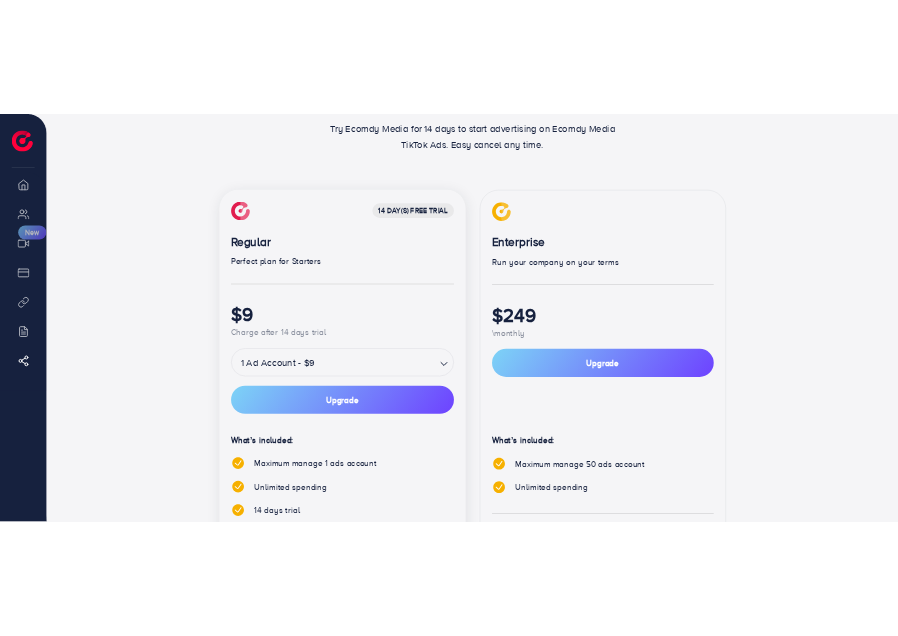 scroll, scrollTop: 132, scrollLeft: 0, axis: vertical 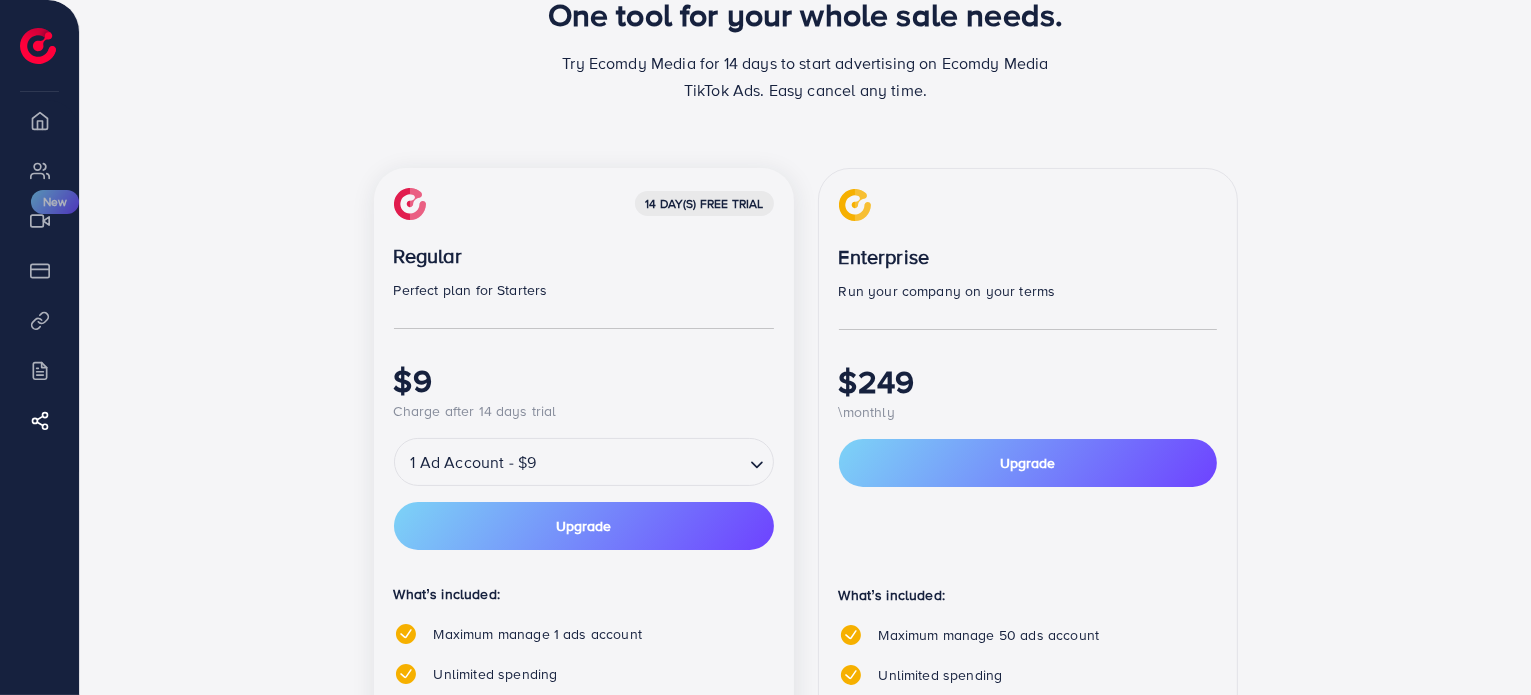 click on "14 day(s) free trial   Regular   Perfect plan for Starters   $9   Charge after 14 days trial
1 Ad Account - $9
Loading...      Upgrade   What’s included:   Maximum manage 1 ads account   Unlimited spending   14 days trial   Payment method   Credit Card   PayPal   Payoneer   USDT   Airwallex" at bounding box center (584, 570) 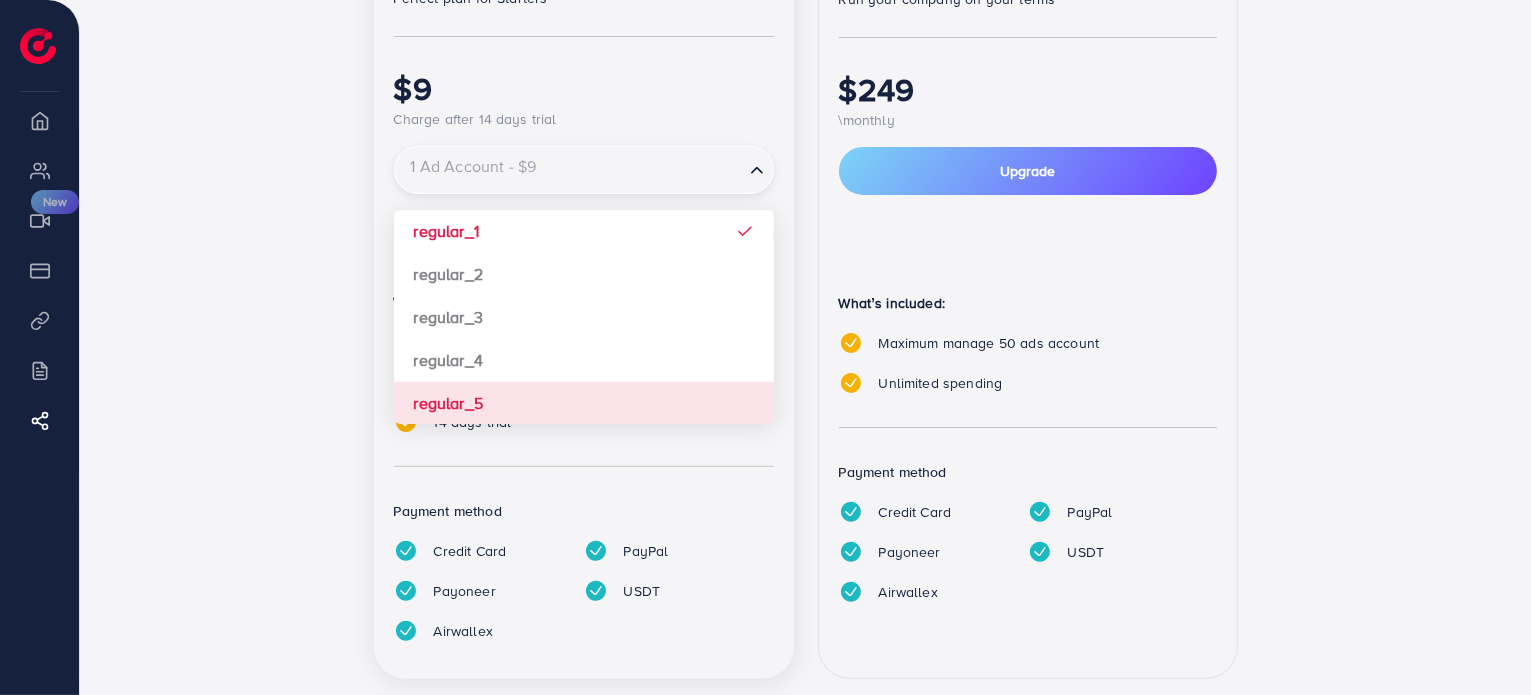 scroll, scrollTop: 500, scrollLeft: 0, axis: vertical 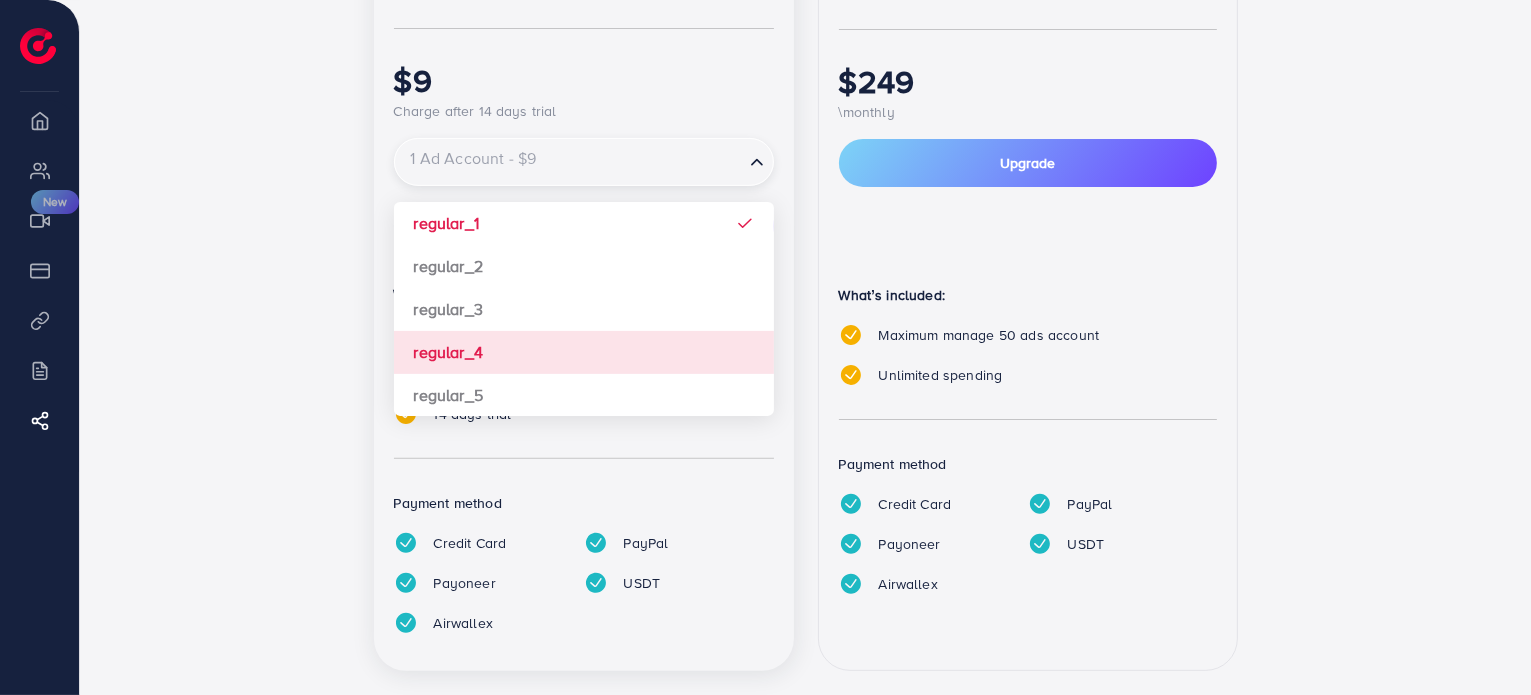 click on "Back To Billing Detail   One tool for your whole sale needs.   Try Ecomdy Media for 14 days to start advertising on Ecomdy Media TikTok Ads. Easy cancel any time.   14 day(s) free trial   Regular   Perfect plan for Starters   $9   Charge after 14 days trial
1 Ad Account - $9
Loading...     regular_1 regular_2 regular_3 regular_4 regular_5        Upgrade   What’s included:   Maximum manage 1 ads account   Unlimited spending   14 days trial   Payment method   Credit Card   PayPal   Payoneer   USDT   Airwallex   Enterprise   Run your company on your terms   $249  \monthly  Upgrade   What’s included:  Maximum manage 50 ads account Unlimited spending  Payment method   Credit Card   PayPal   Payoneer   USDT   Airwallex" at bounding box center (805, 171) 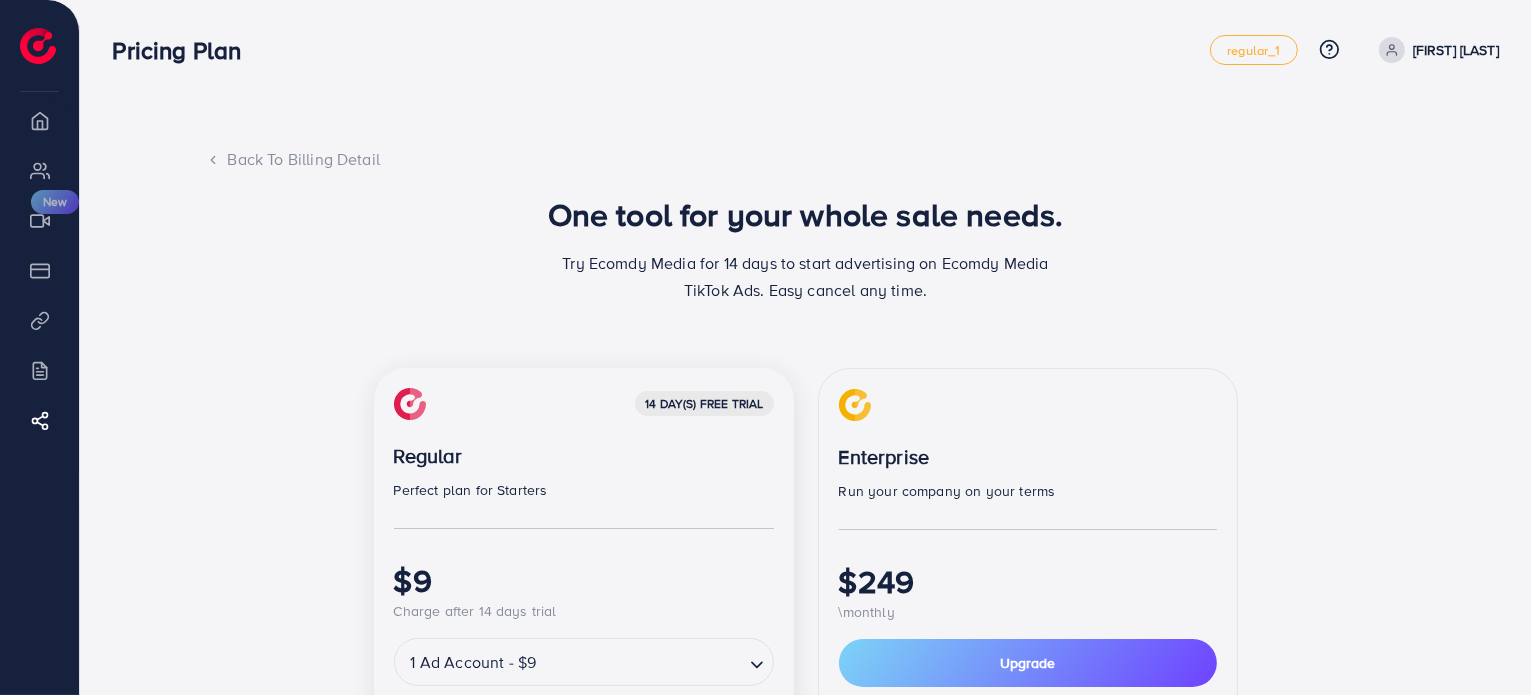 scroll, scrollTop: 0, scrollLeft: 0, axis: both 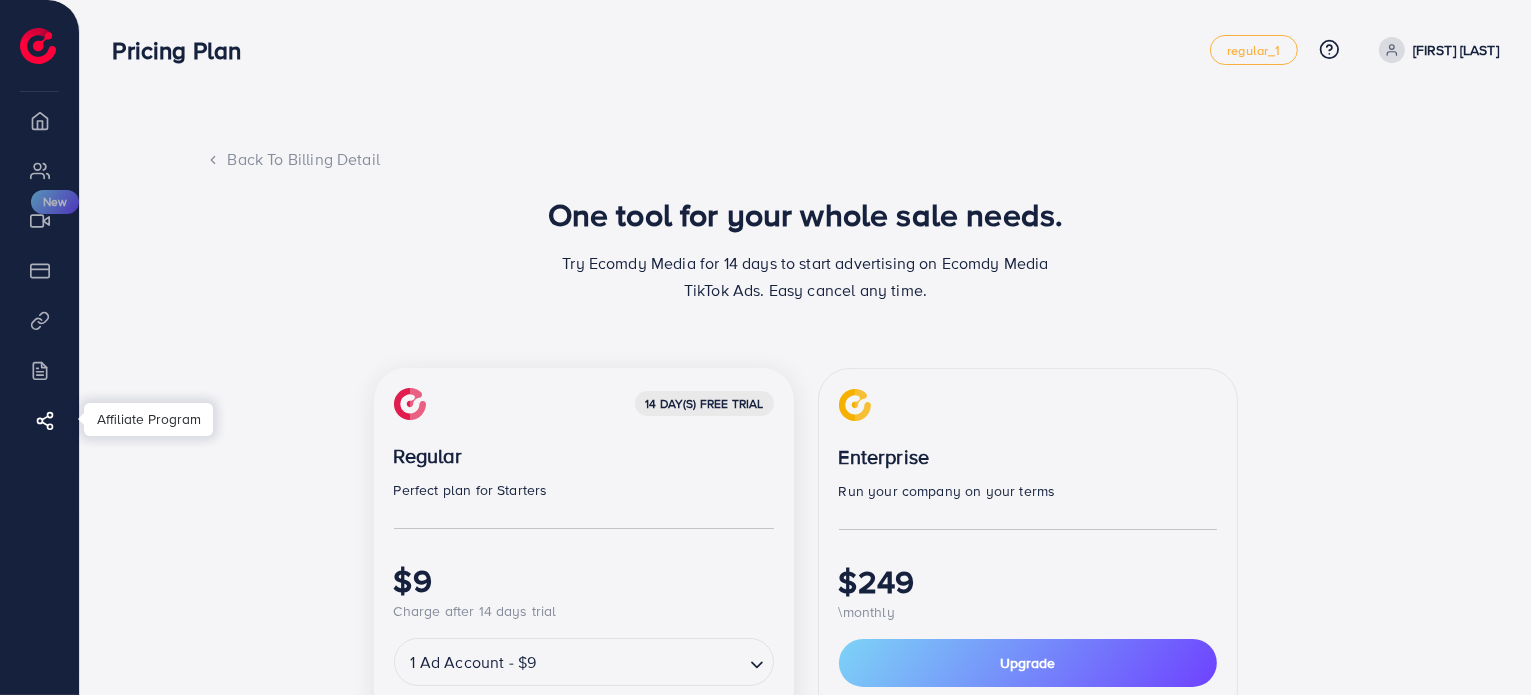click on "Affiliate Program" at bounding box center (39, 420) 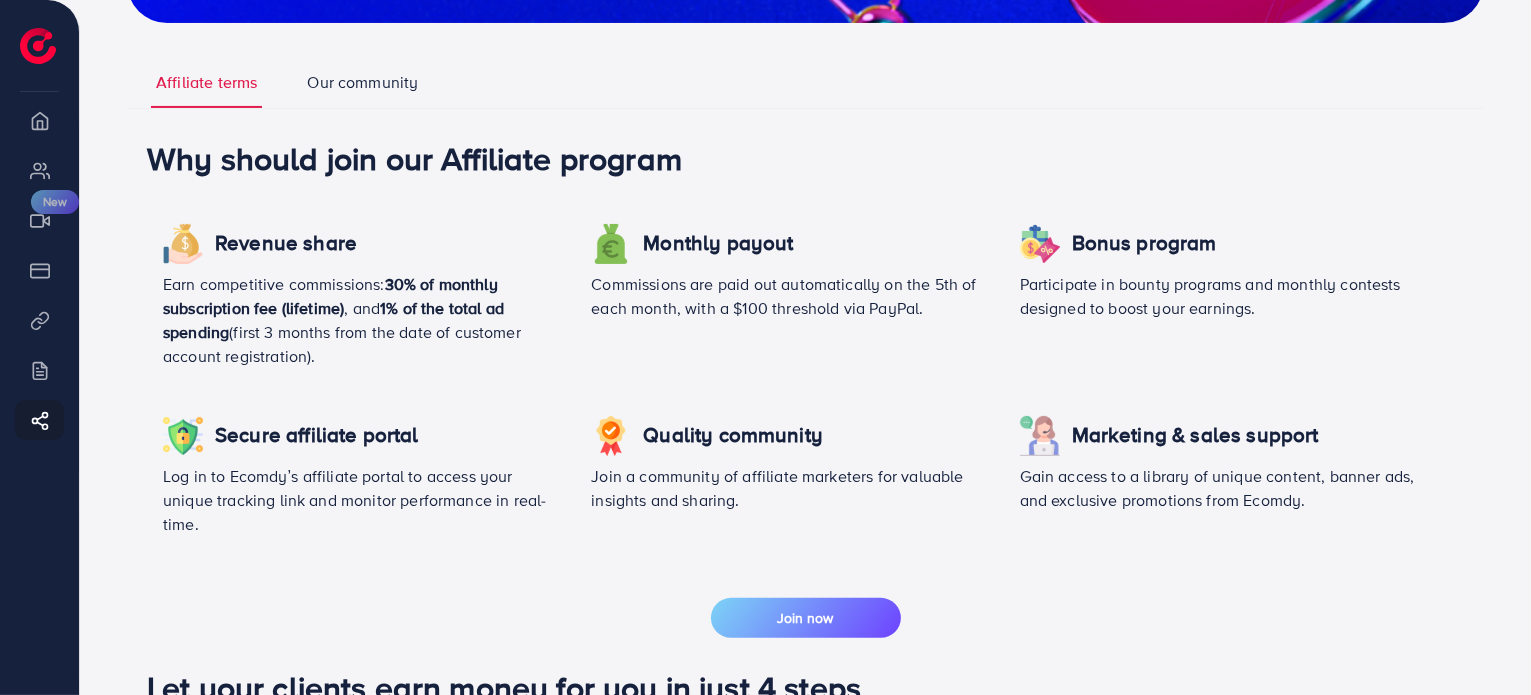 scroll, scrollTop: 500, scrollLeft: 0, axis: vertical 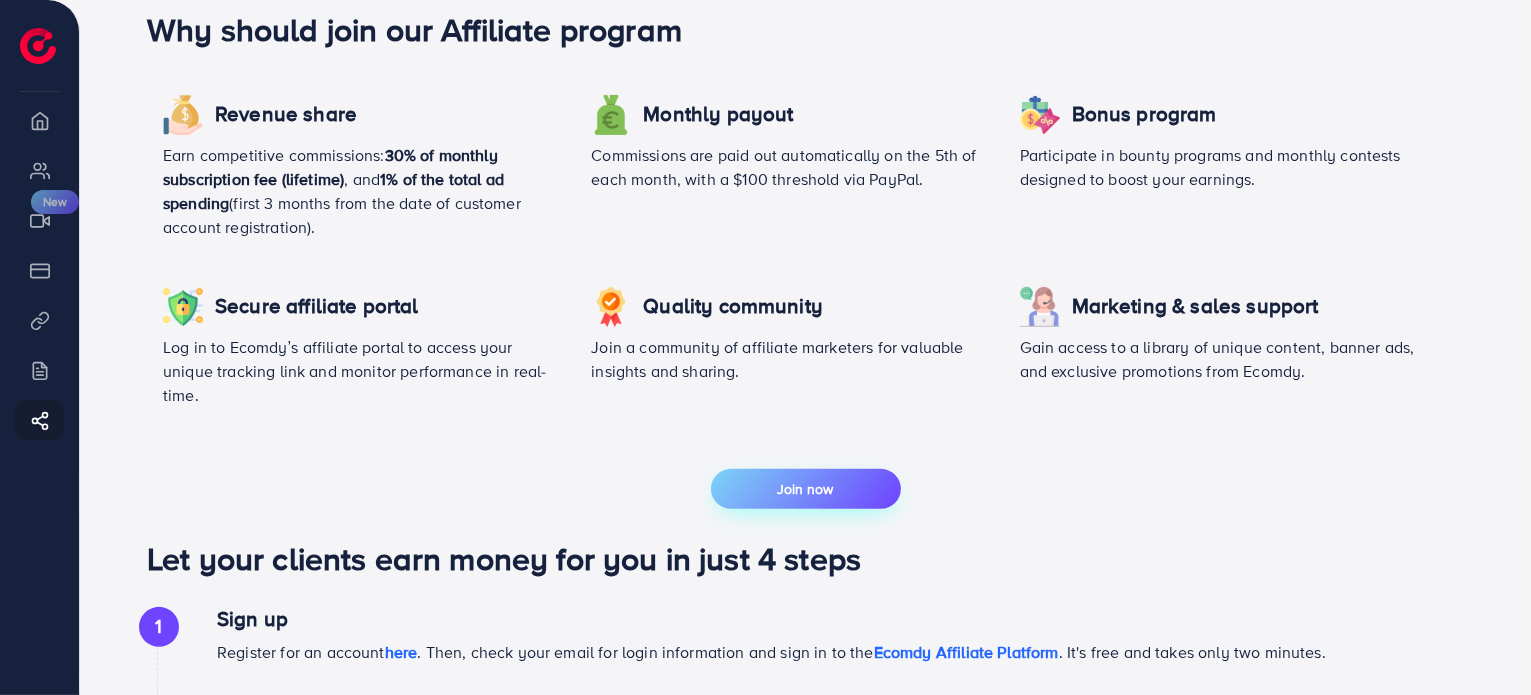 click on "Join now" at bounding box center [806, 489] 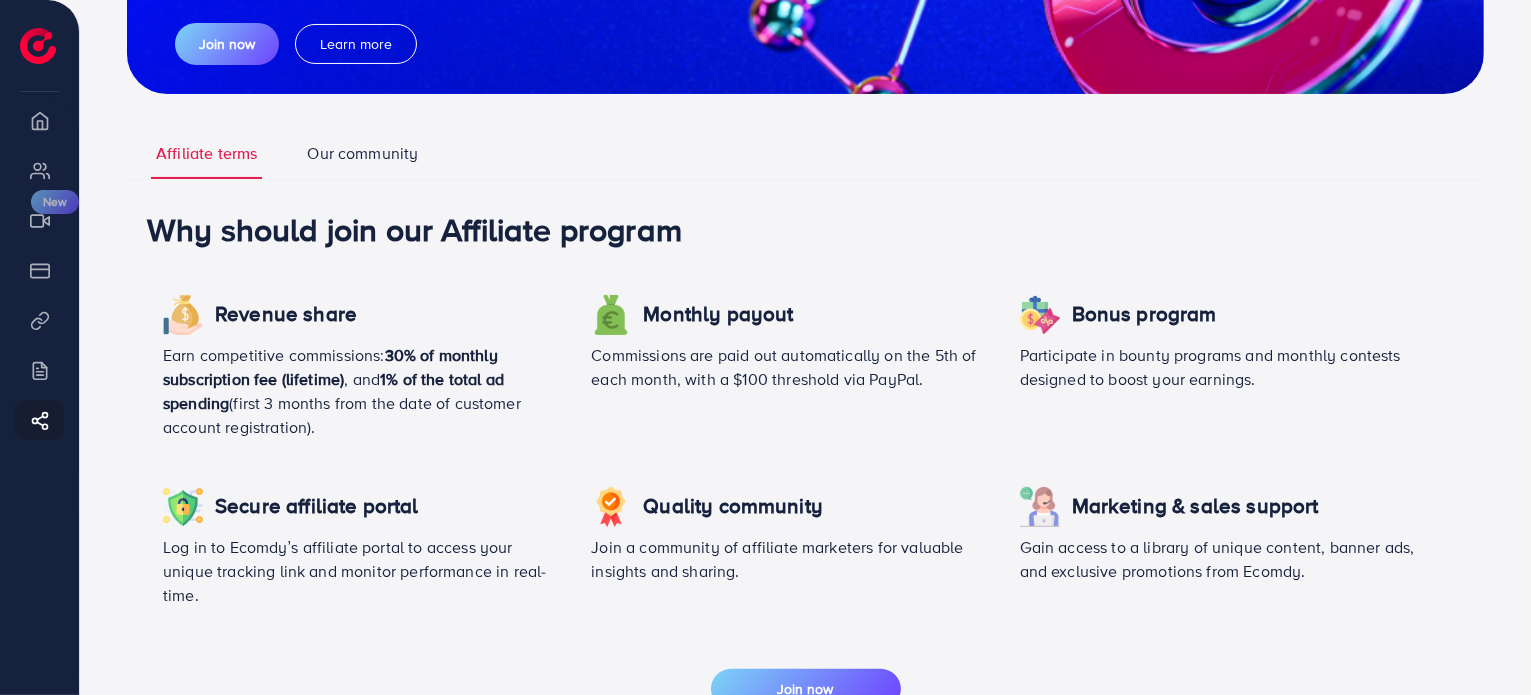 scroll, scrollTop: 300, scrollLeft: 0, axis: vertical 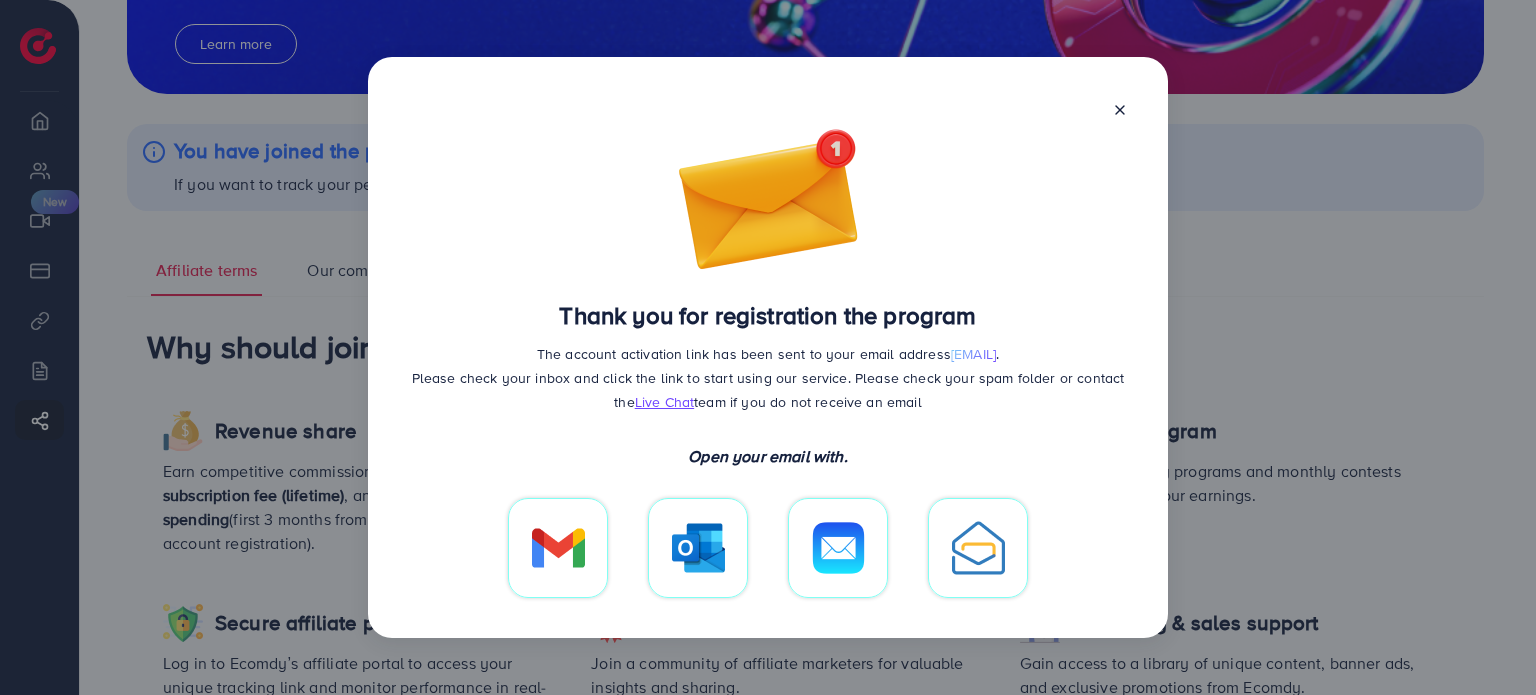 click 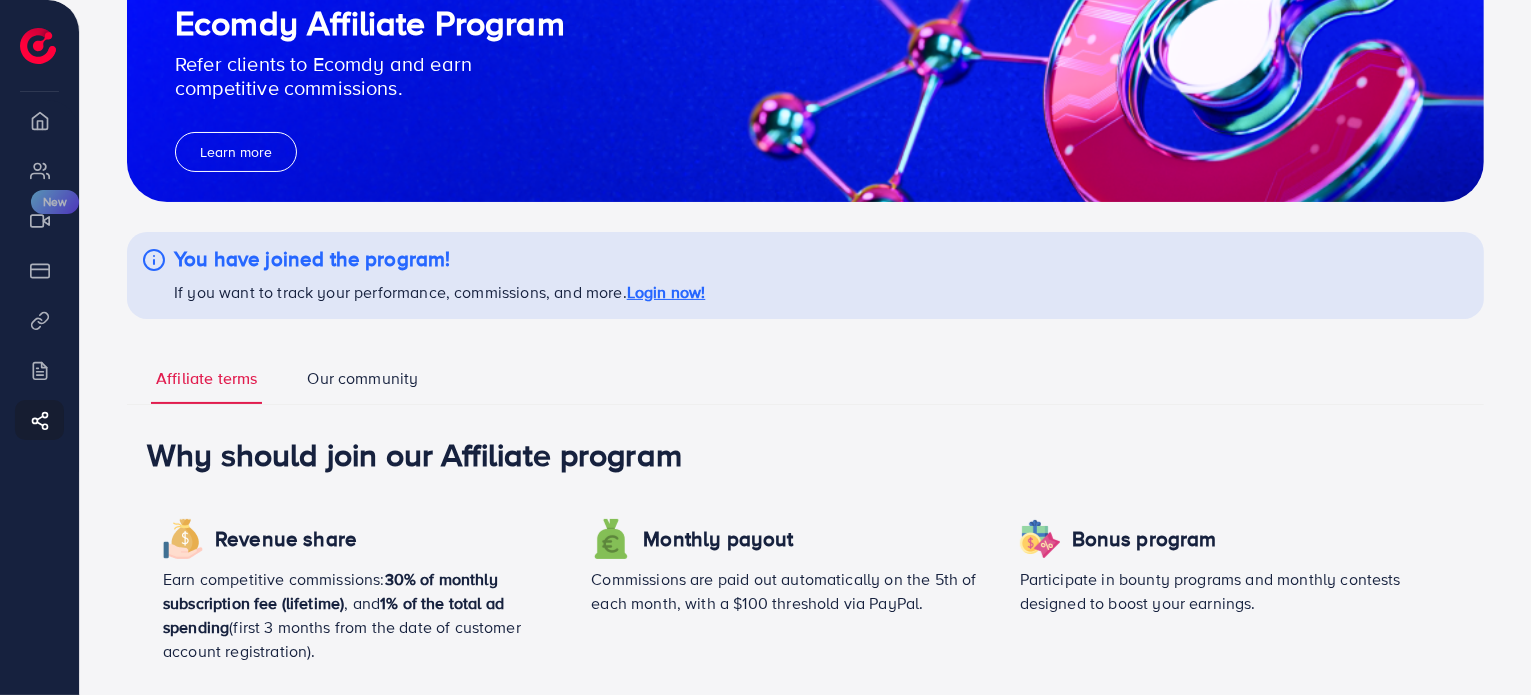 scroll, scrollTop: 200, scrollLeft: 0, axis: vertical 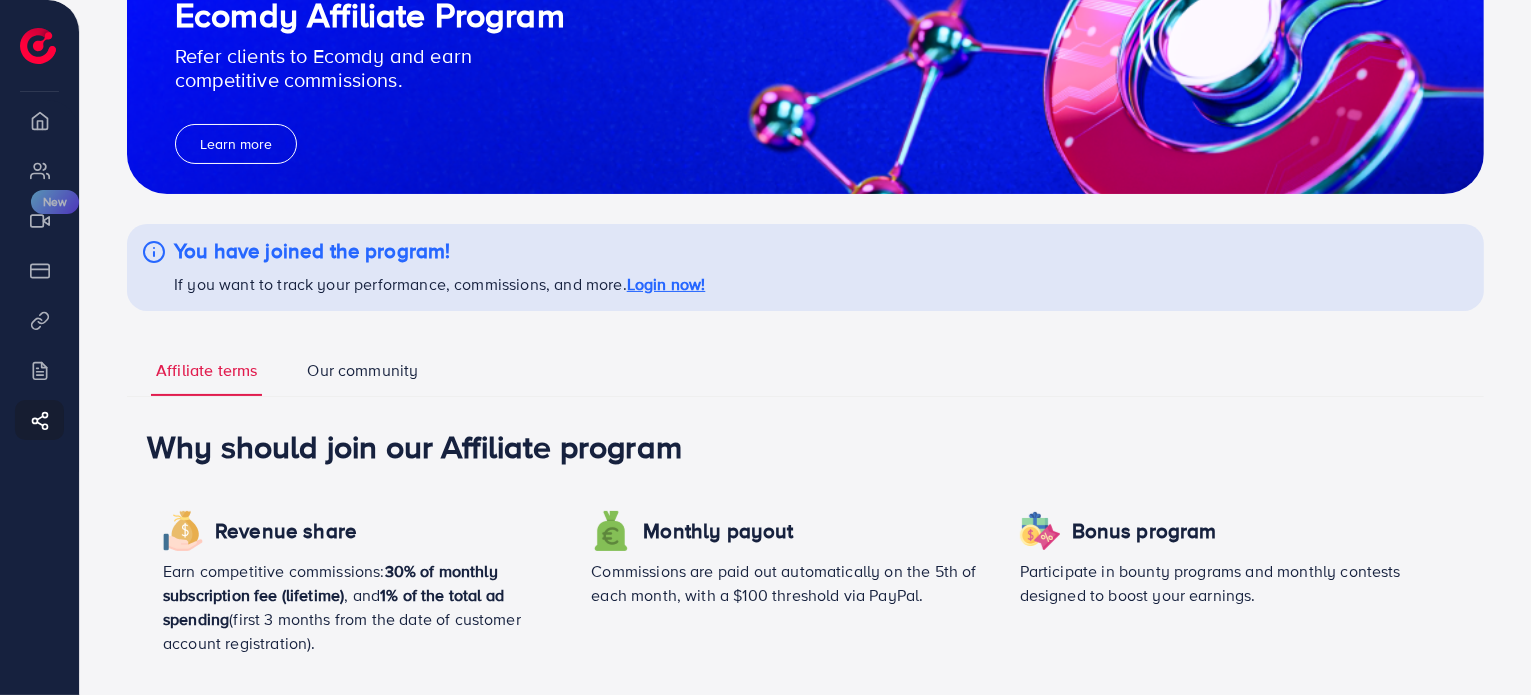 click at bounding box center (38, 46) 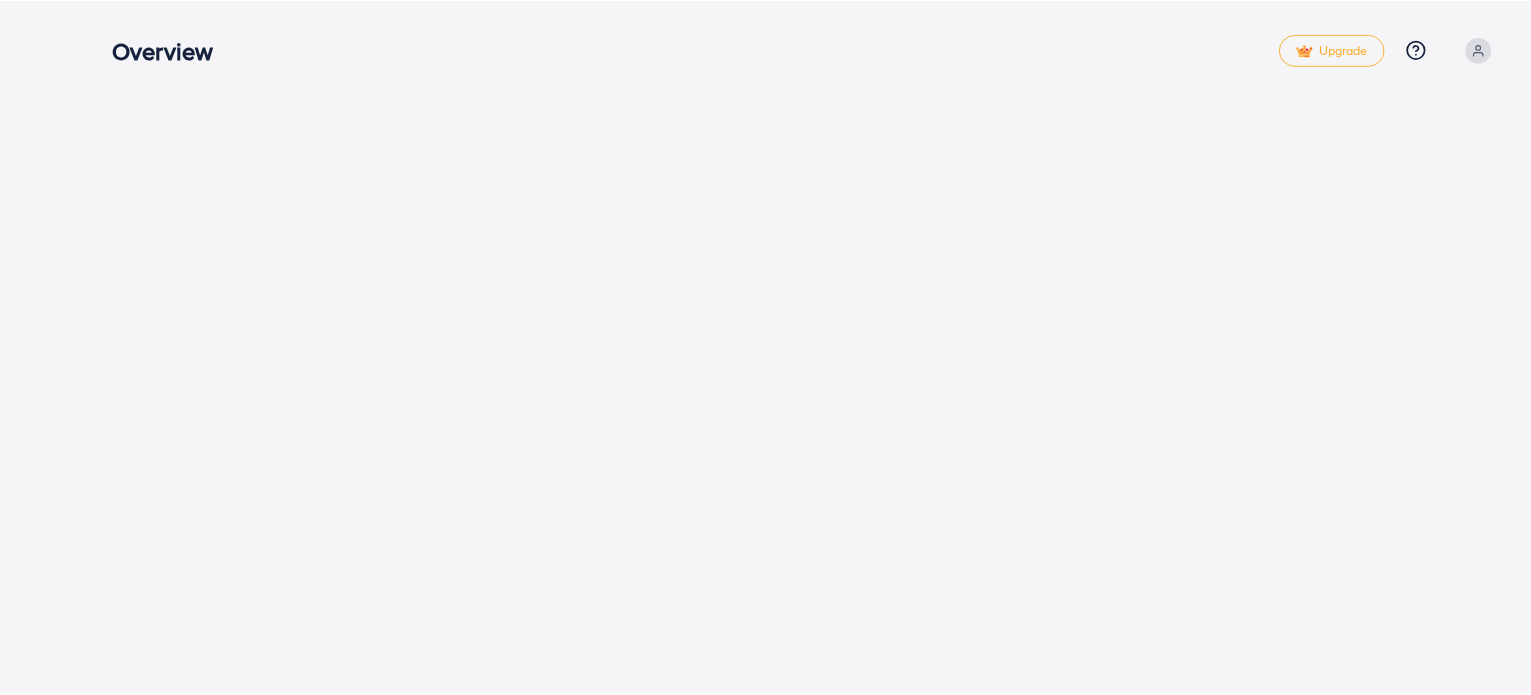 scroll, scrollTop: 0, scrollLeft: 0, axis: both 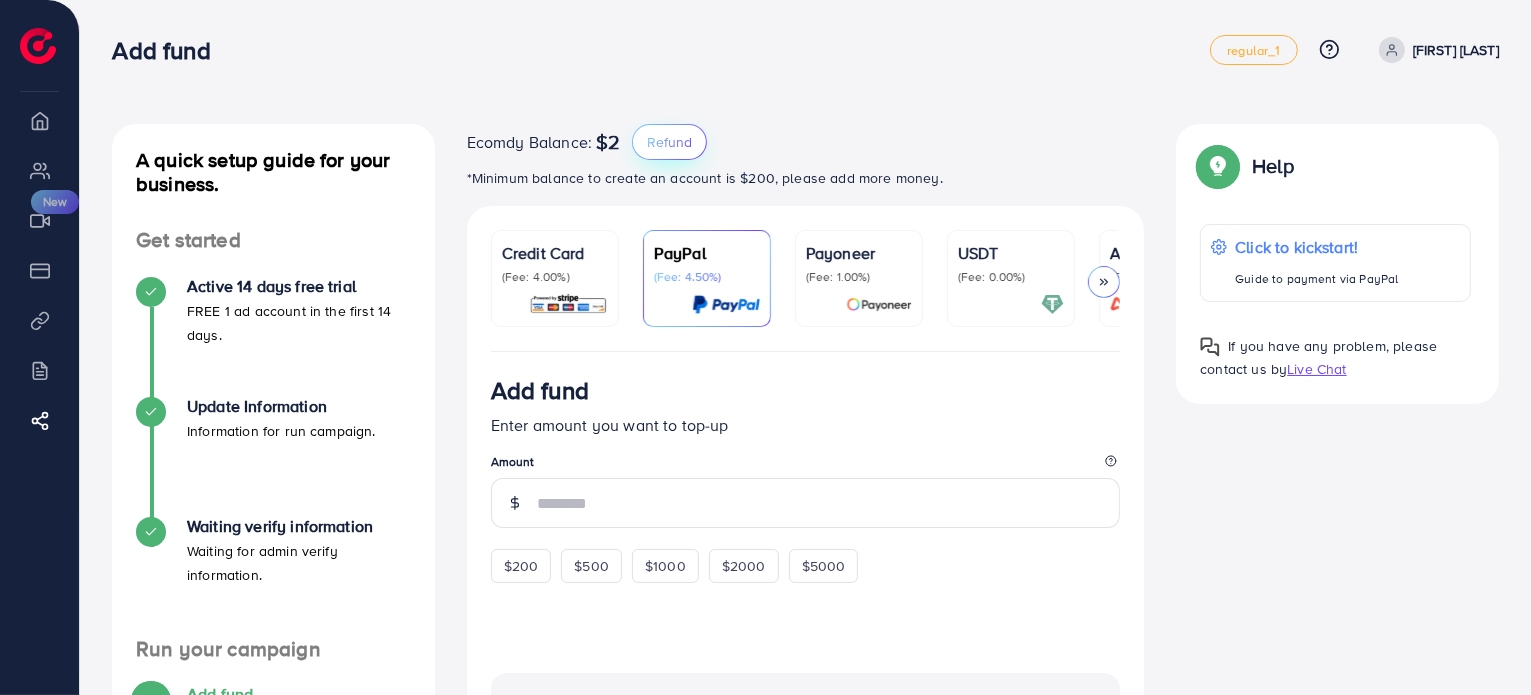 click on "Refund" at bounding box center (669, 142) 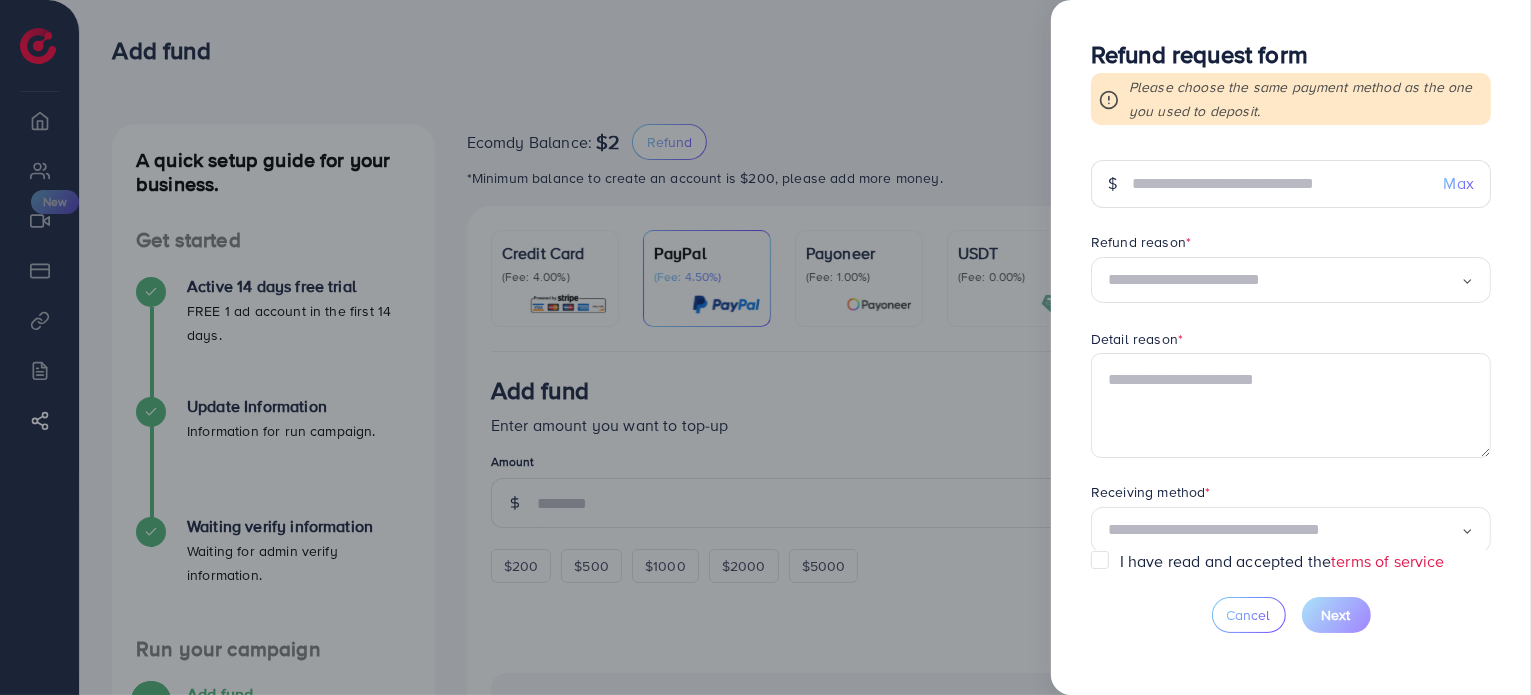 scroll, scrollTop: 0, scrollLeft: 0, axis: both 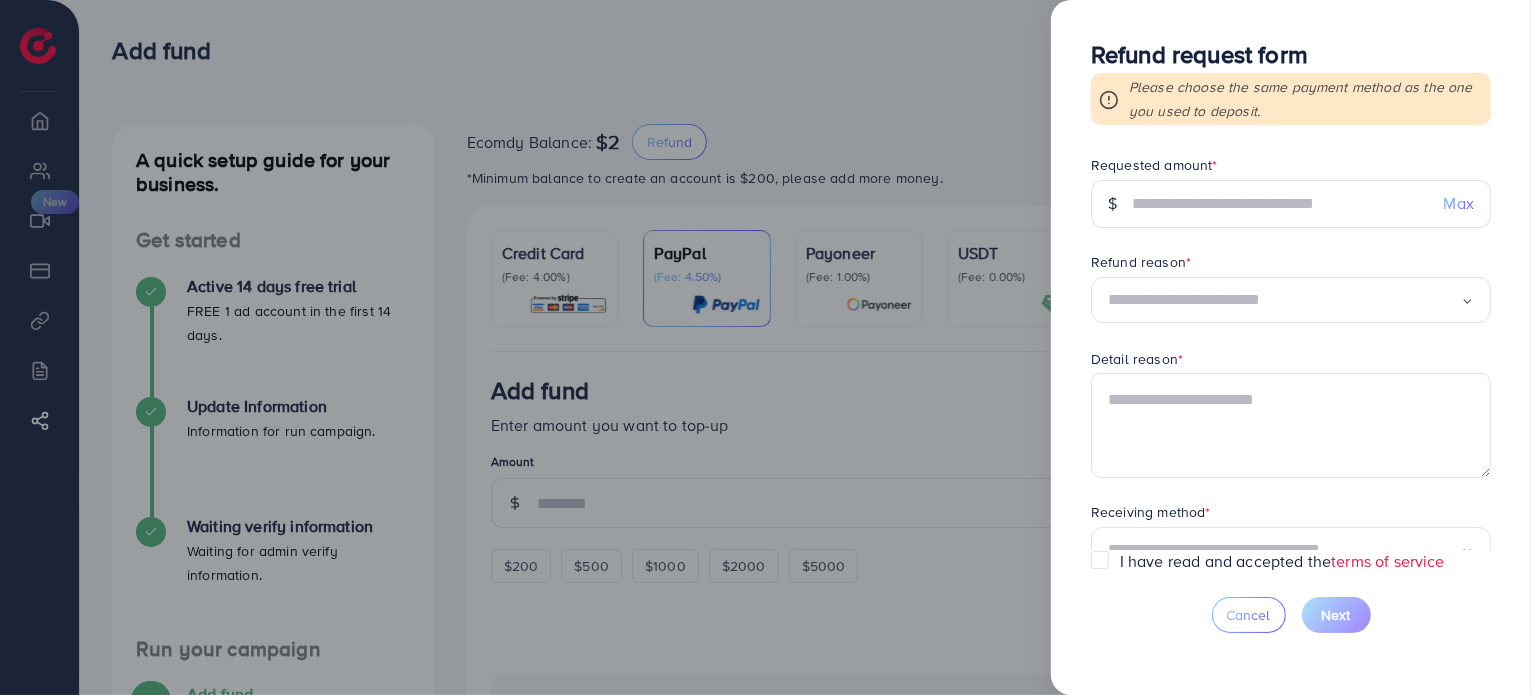 click at bounding box center [765, 347] 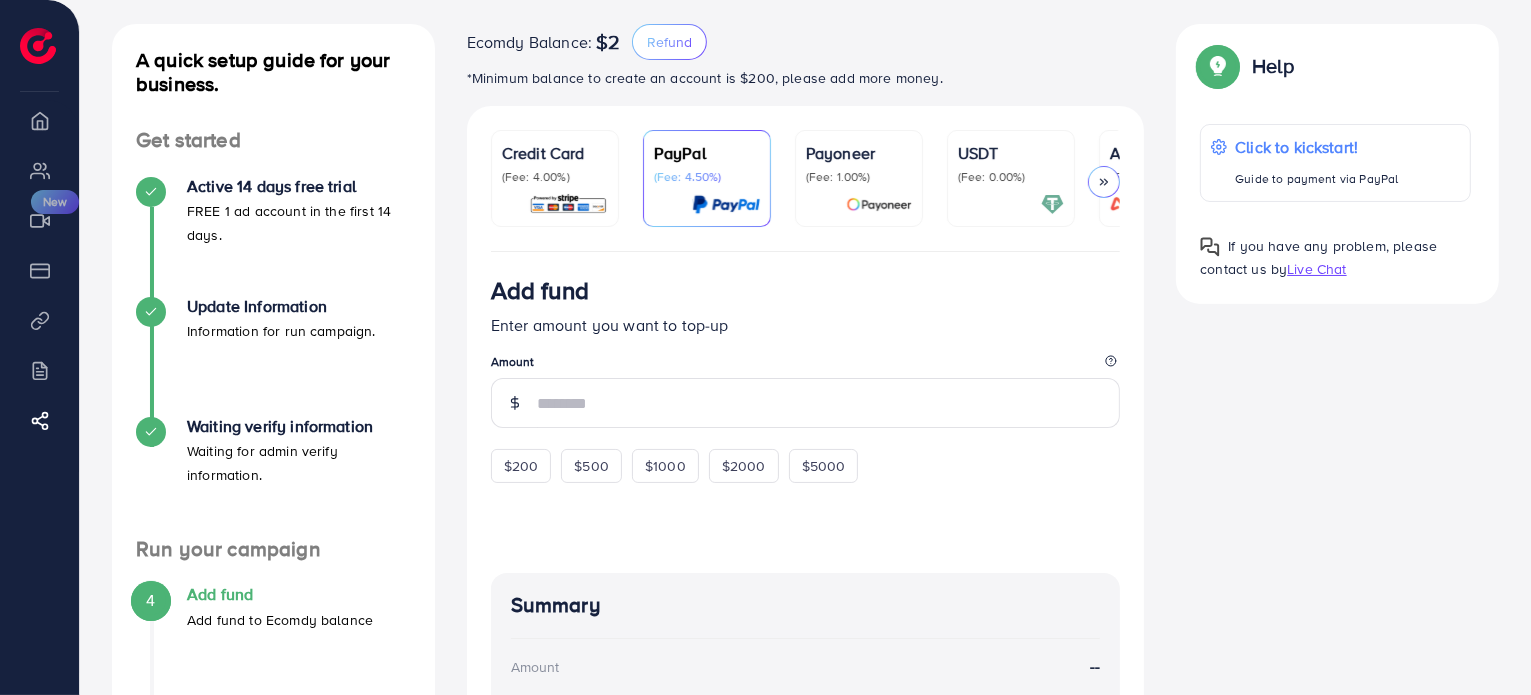 scroll, scrollTop: 0, scrollLeft: 0, axis: both 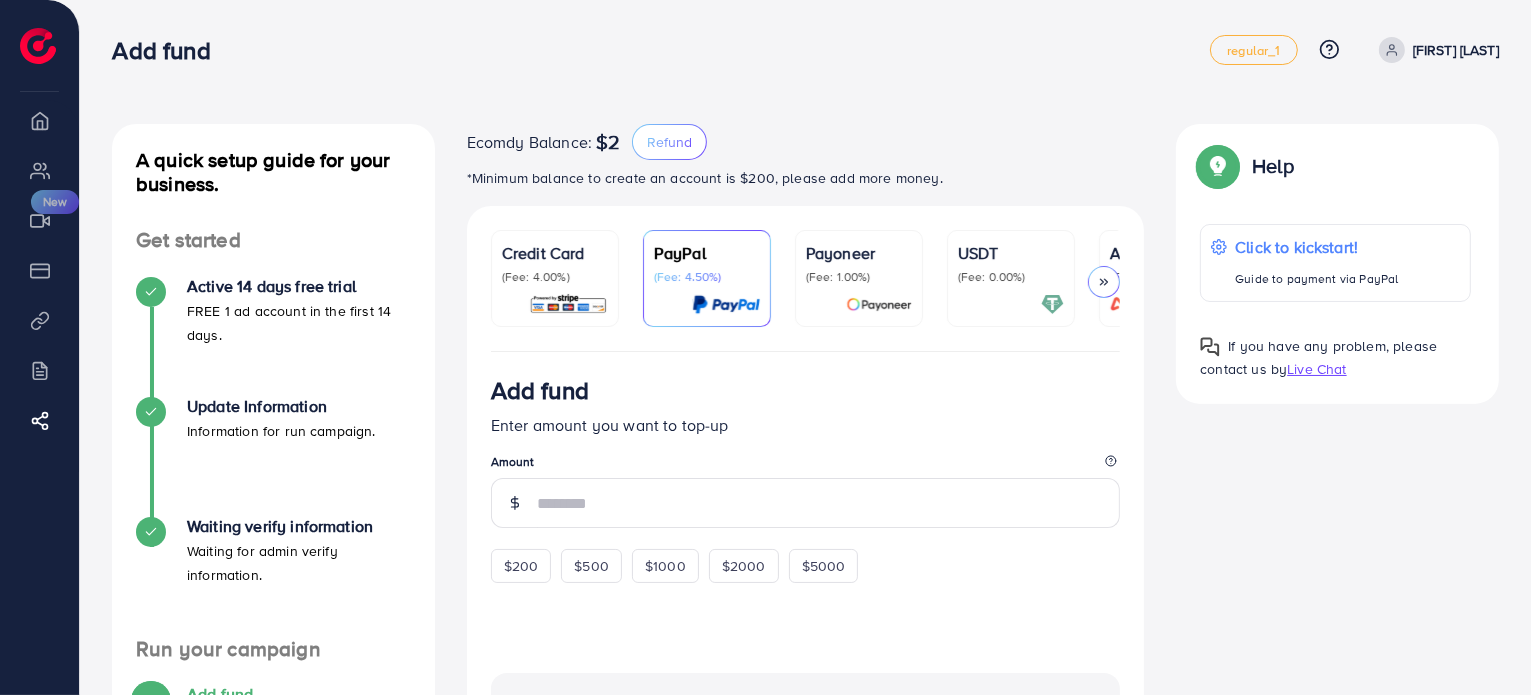 click on "(Fee: 4.00%)" at bounding box center (555, 277) 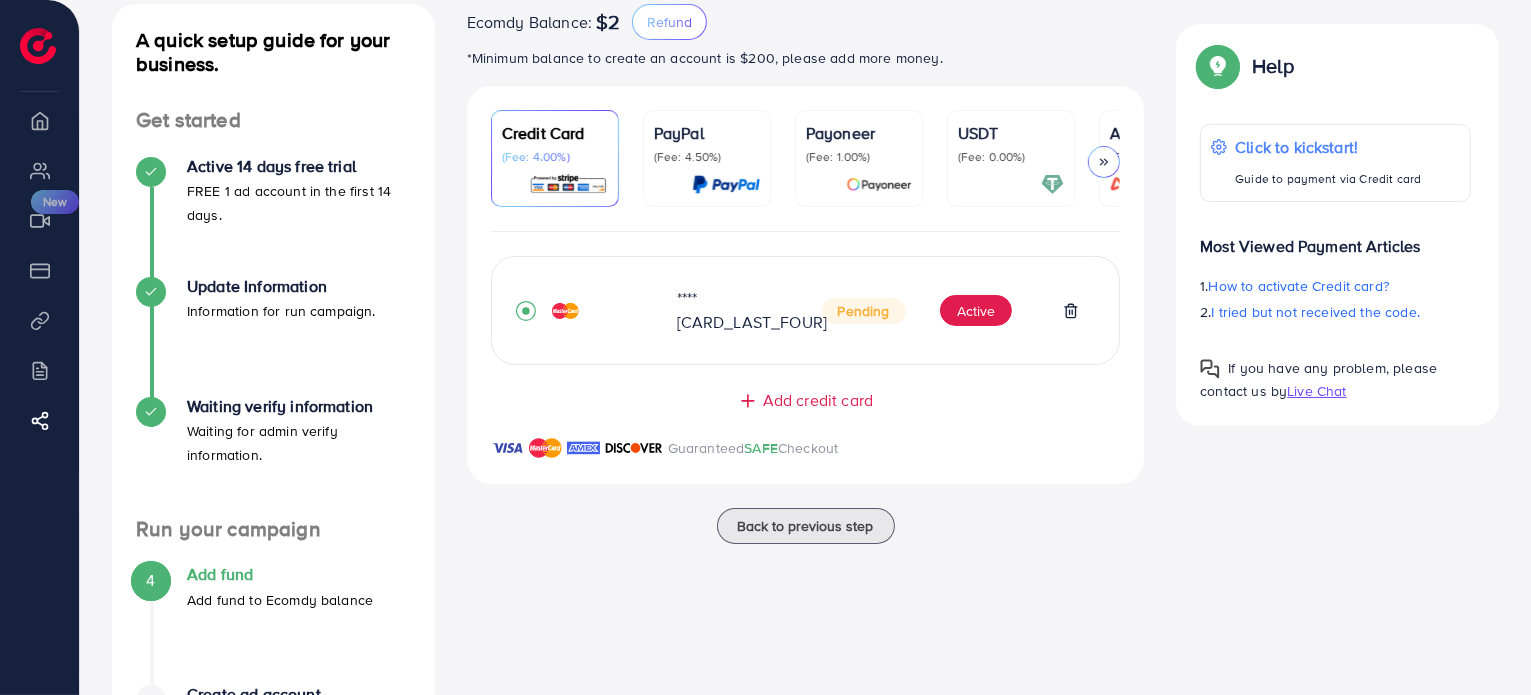 scroll, scrollTop: 200, scrollLeft: 0, axis: vertical 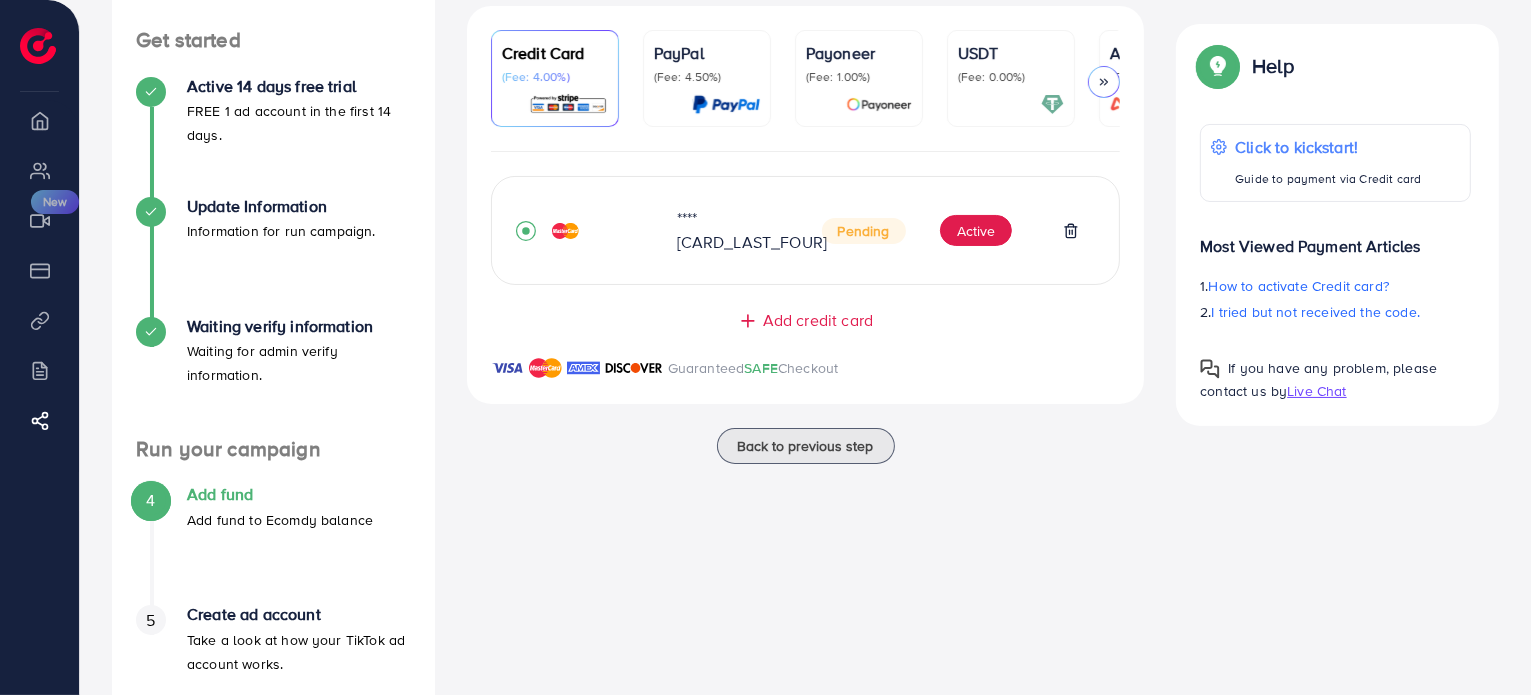 click on "Ecomdy Balance:   $2   Refund  *Minimum balance to create an account is $200, please add more money.   Credit Card   (Fee: 4.00%)   PayPal   (Fee: 4.50%)   Payoneer   (Fee: 1.00%)   USDT   (Fee: 0.00%)   Airwallex   (Fee: 0.00%)   Top-up Success!   Thanks you for your purchase. Please check your balance again.   Summary   Client   [FIRST] [LAST]   Amount   0 USD   Payment Method   MasterCard   Credit card fee  0 USD  Tax  0 USD  Total Amount = Amount  + Tax + Credit card fee    0 USD   Recharge   Show me Ad Account  *You can download the invoice   here   **** [LAST_FOUR_DIGITS]   Pending   Active  Add credit card  Guaranteed  SAFE  Checkout   Email   Card Number   Expired   CVC   Name on card   Add card   If you have any problem, please contact us by   Live Chat   Top-up fail!  Your transaction cannot be completed with error:   Summary   Amount   [FIRST] [LAST]   Client   0 USD   Payment Method   Paypal   Tax  0 USD  Total Amount = Amount   + Tax   0 USD   Recharge   Top-up Success!   Summary   Client   [FIRST] [LAST]   Amount" at bounding box center [806, 336] 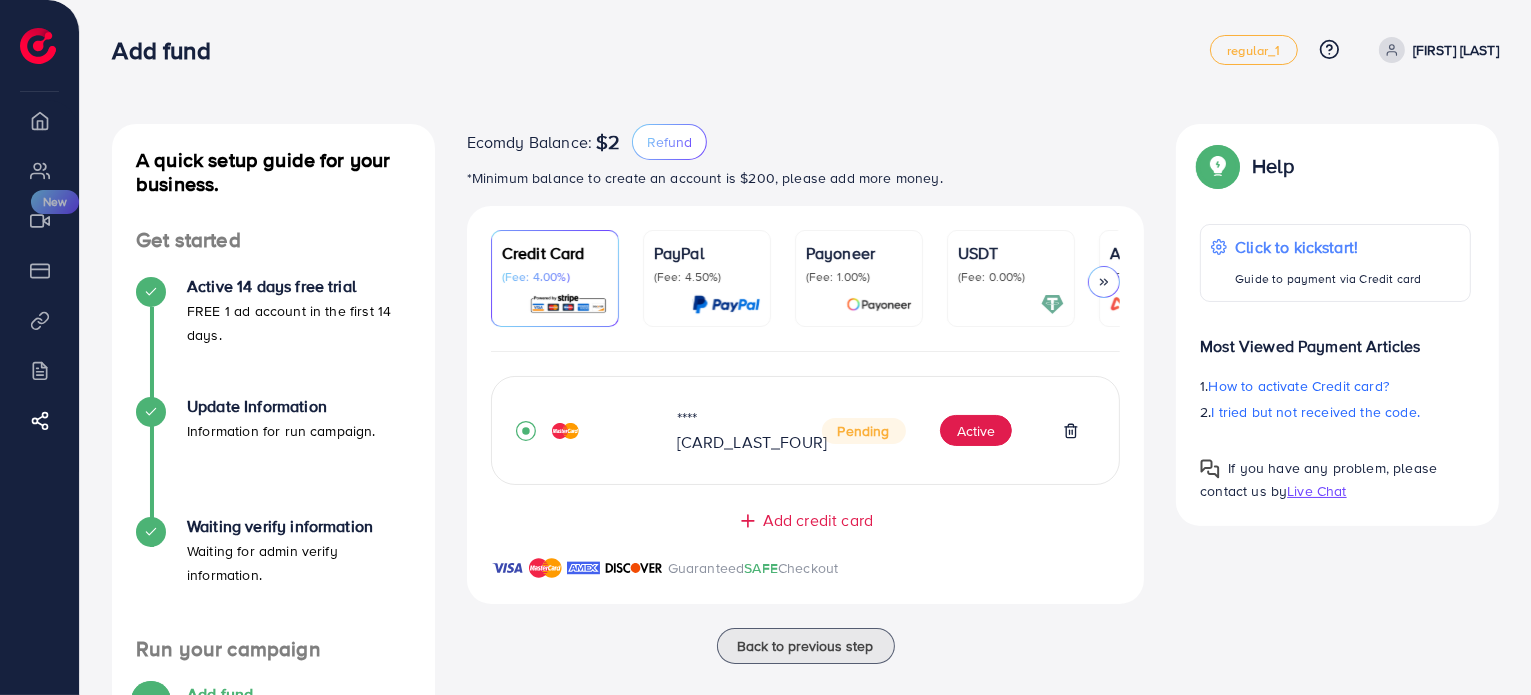 click at bounding box center (38, 46) 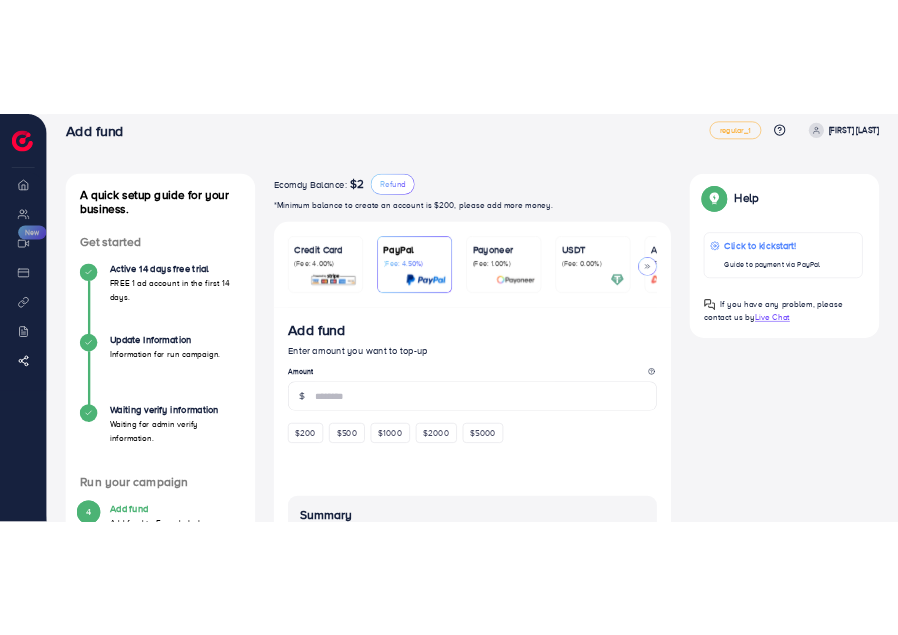 scroll, scrollTop: 0, scrollLeft: 0, axis: both 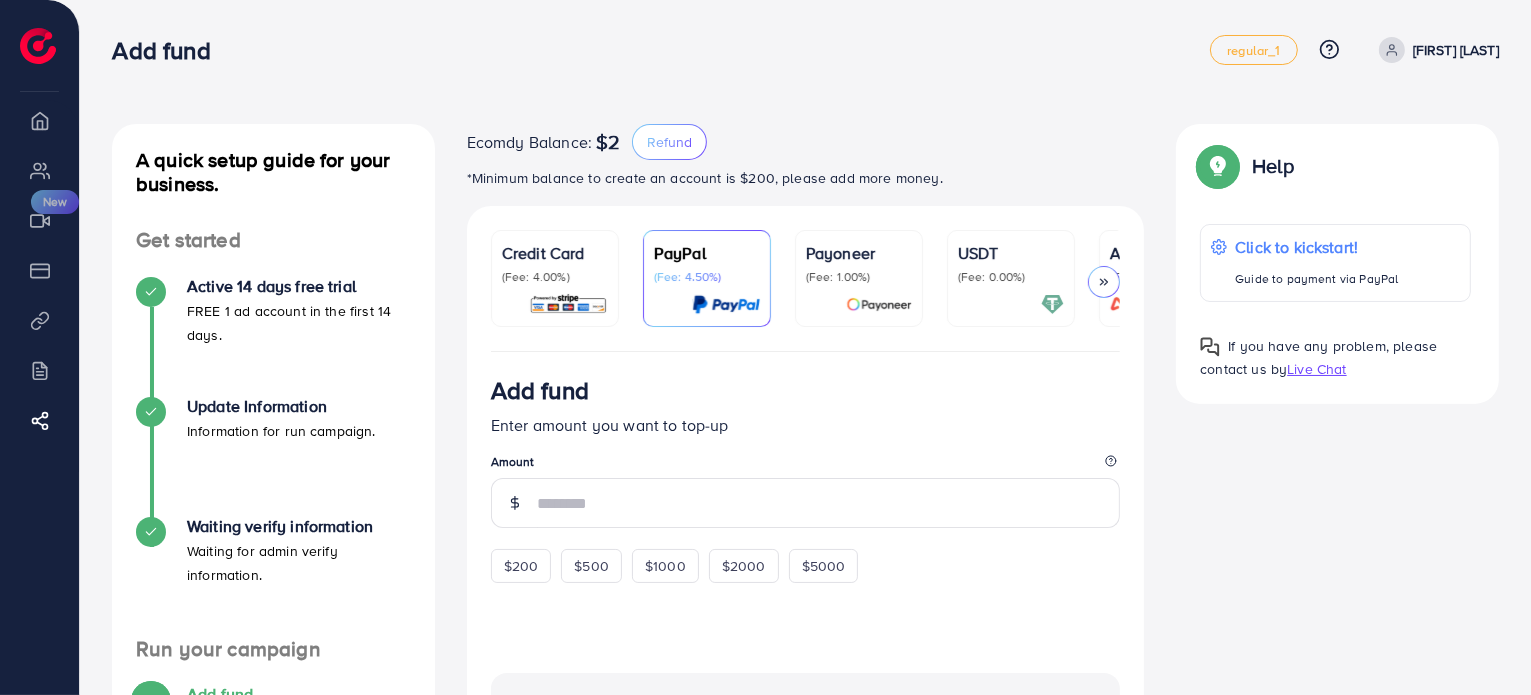 click on "(Fee: 4.00%)" at bounding box center (555, 277) 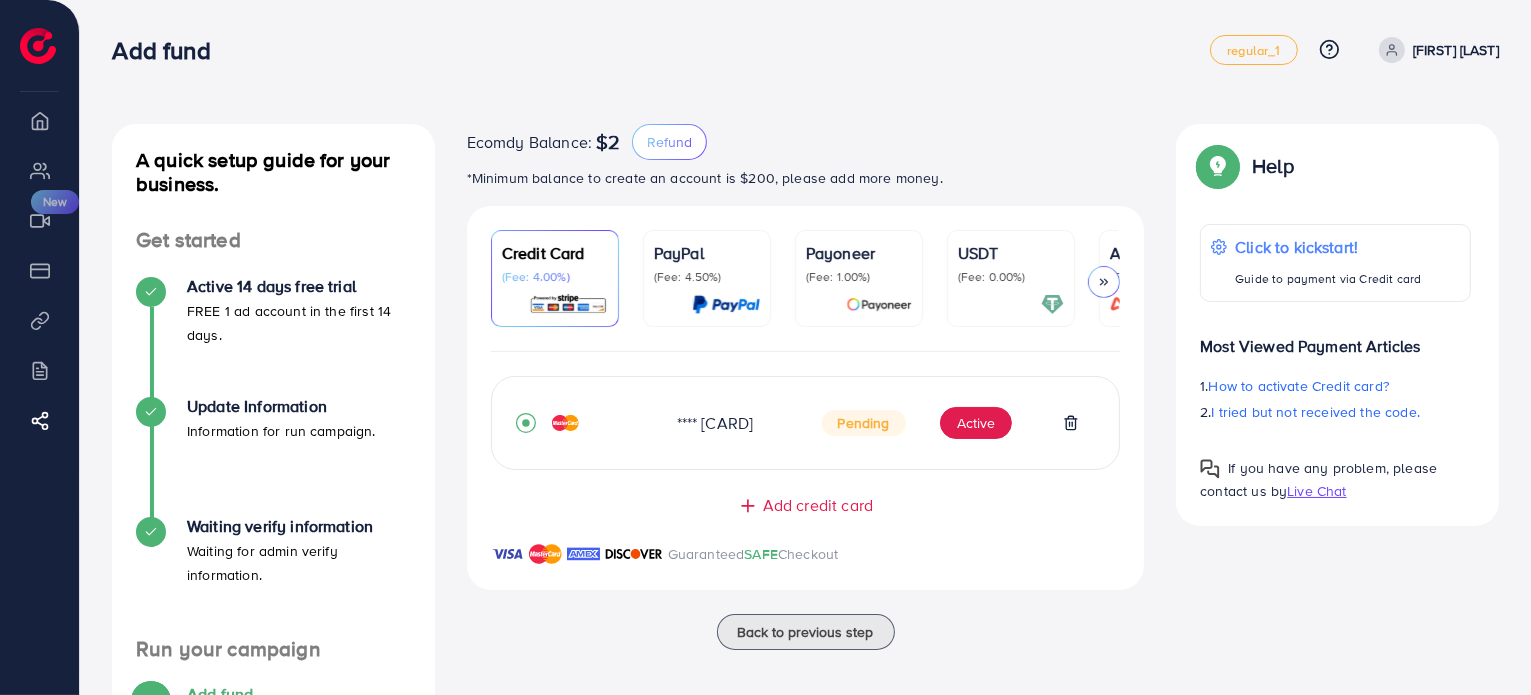 click on "[FIRST] [LAST]" at bounding box center (1456, 50) 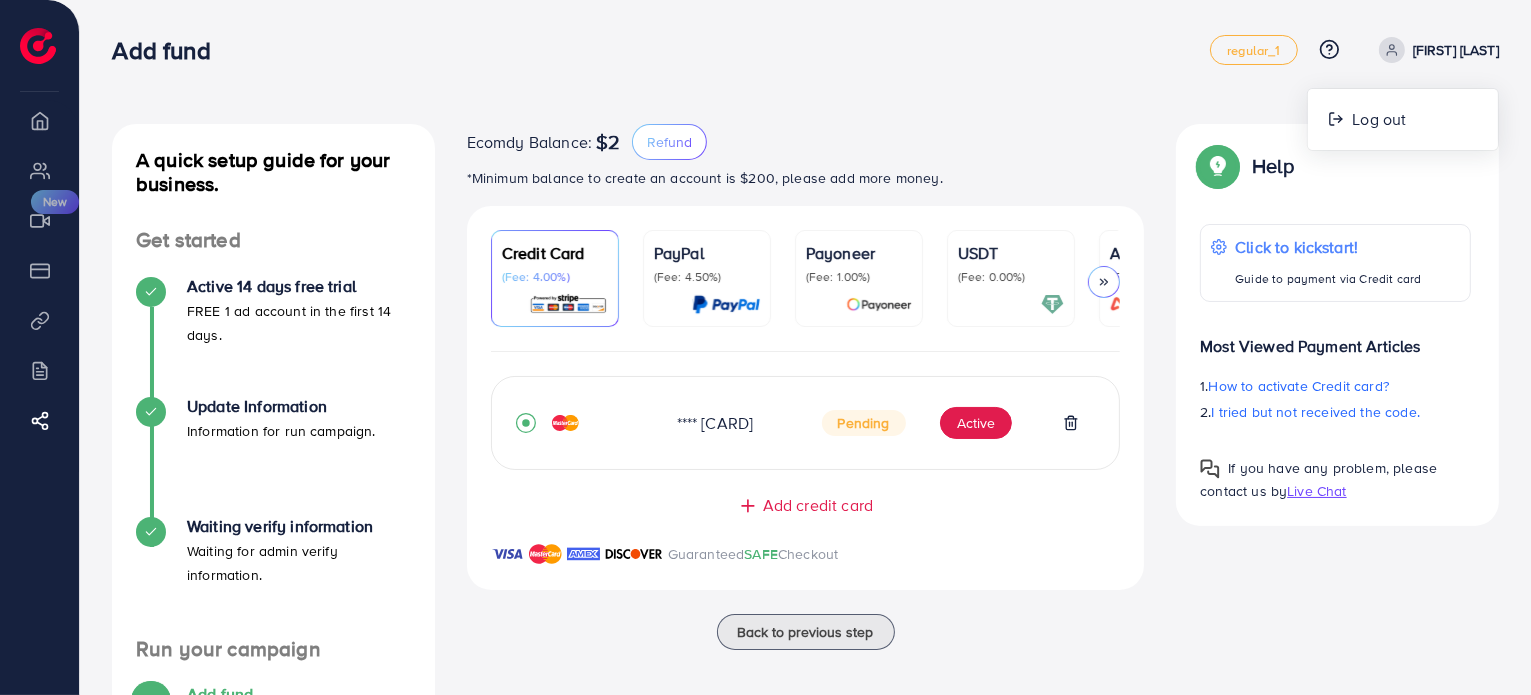 click on "Ecomdy Balance:   $2   Refund" at bounding box center (806, 142) 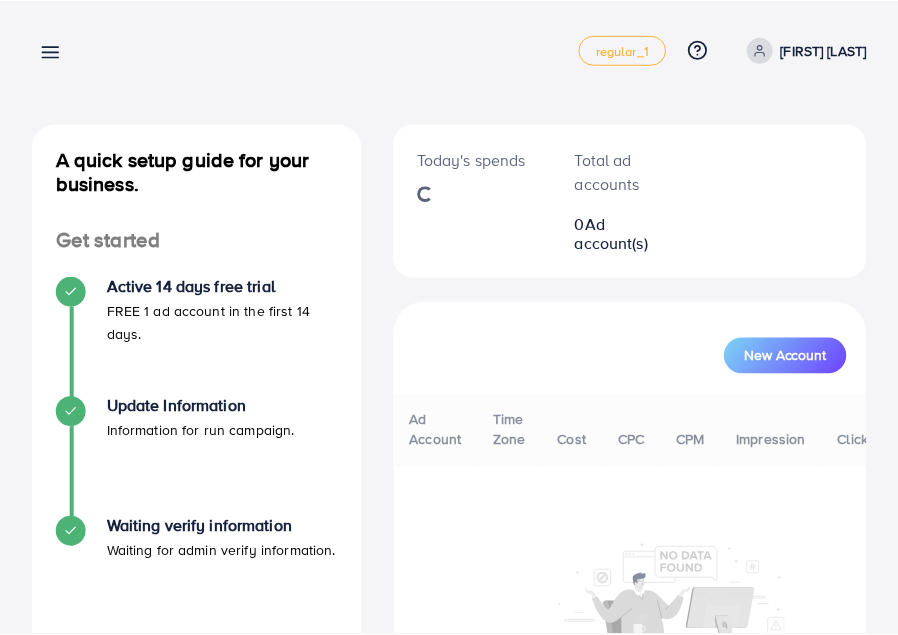 scroll, scrollTop: 0, scrollLeft: 0, axis: both 